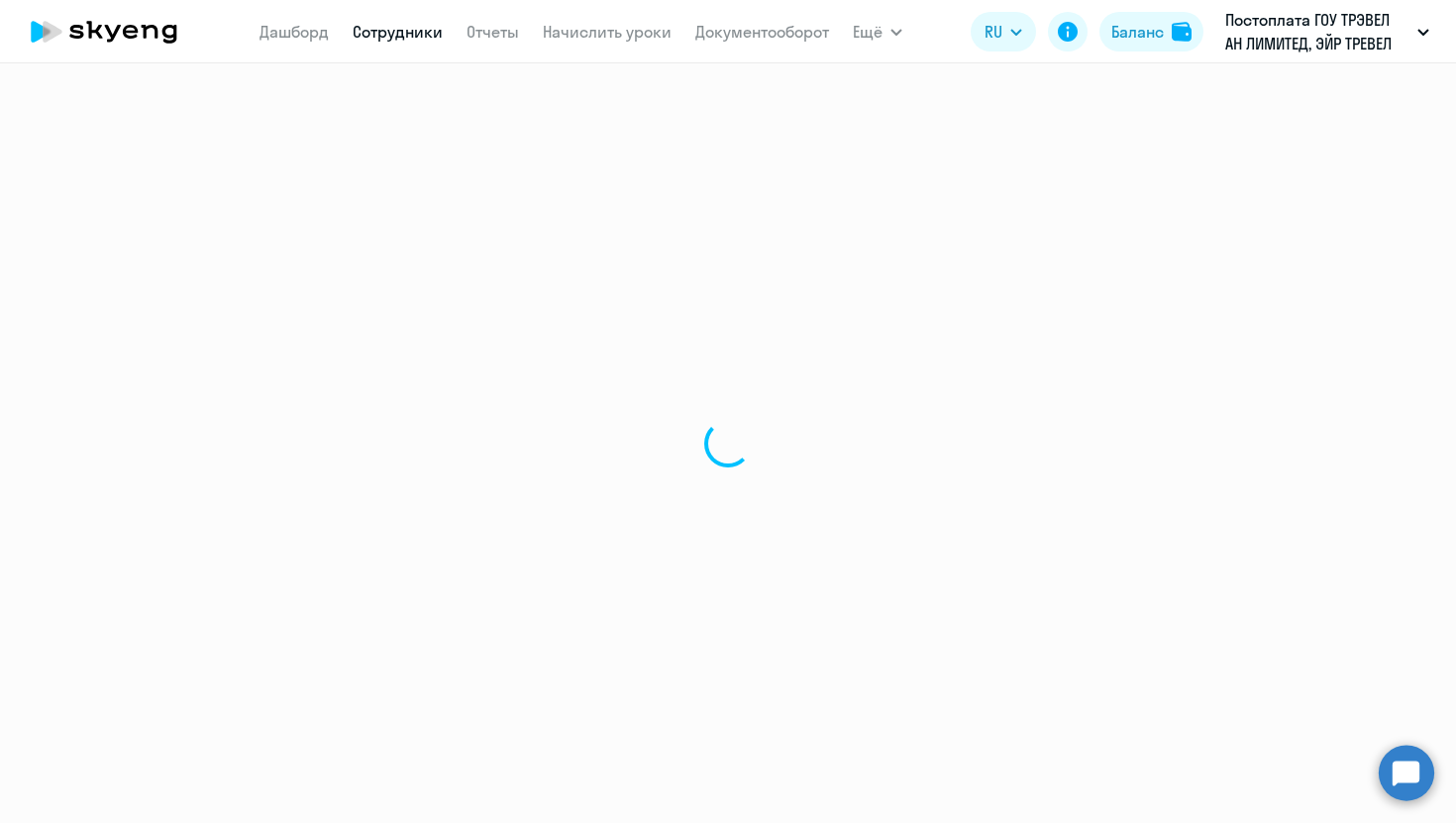 scroll, scrollTop: 0, scrollLeft: 0, axis: both 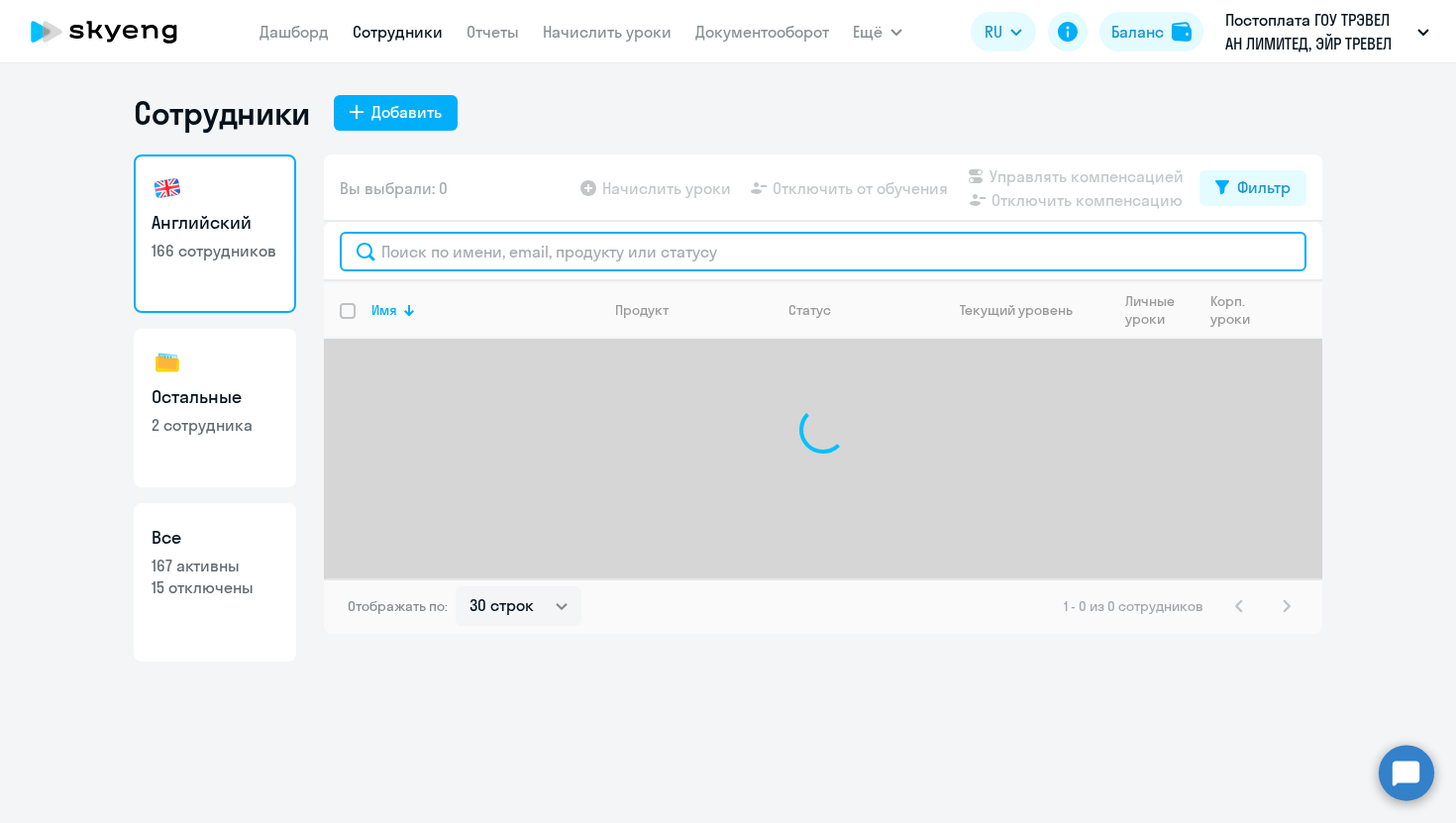 click 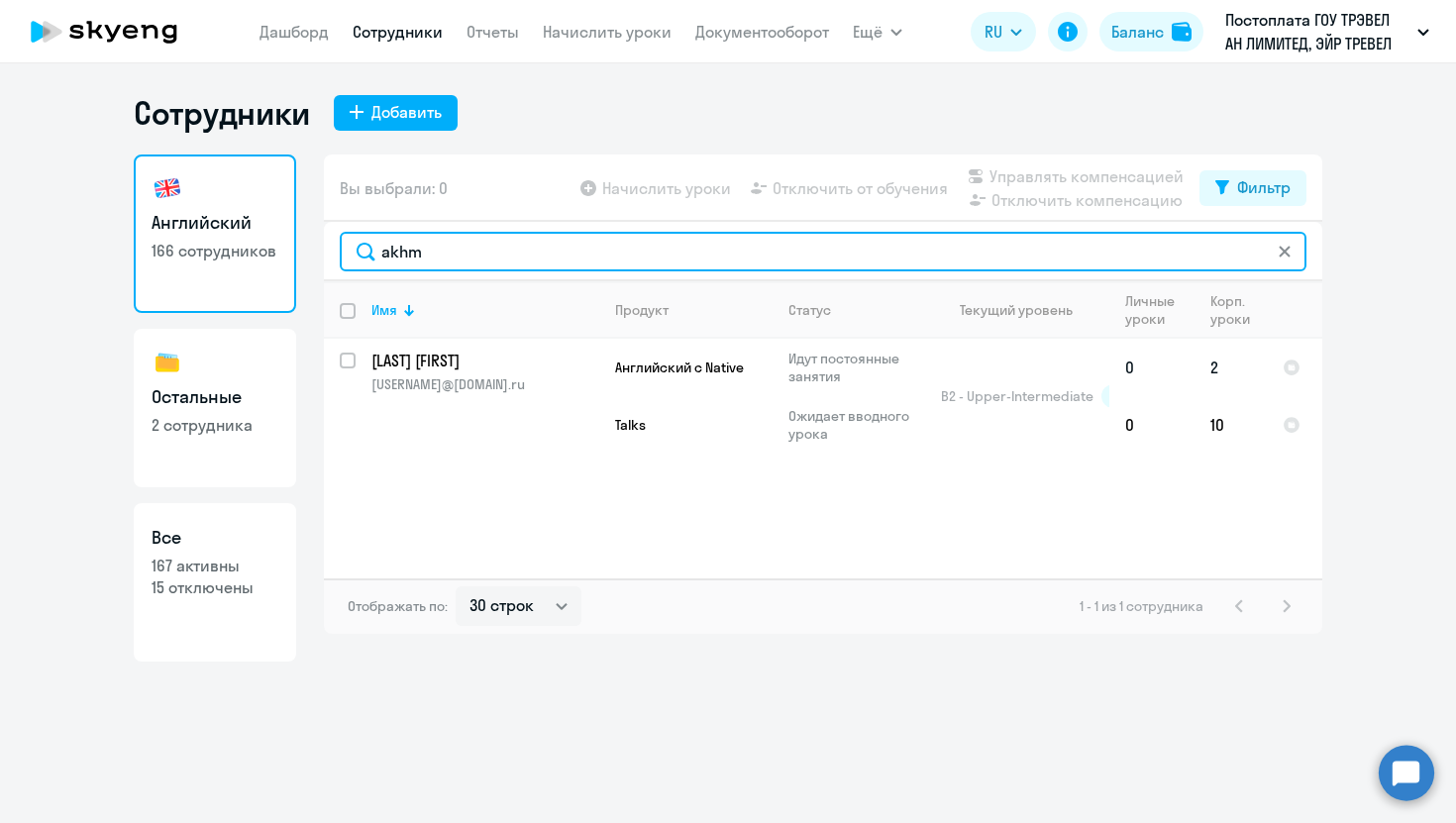 type on "akhm" 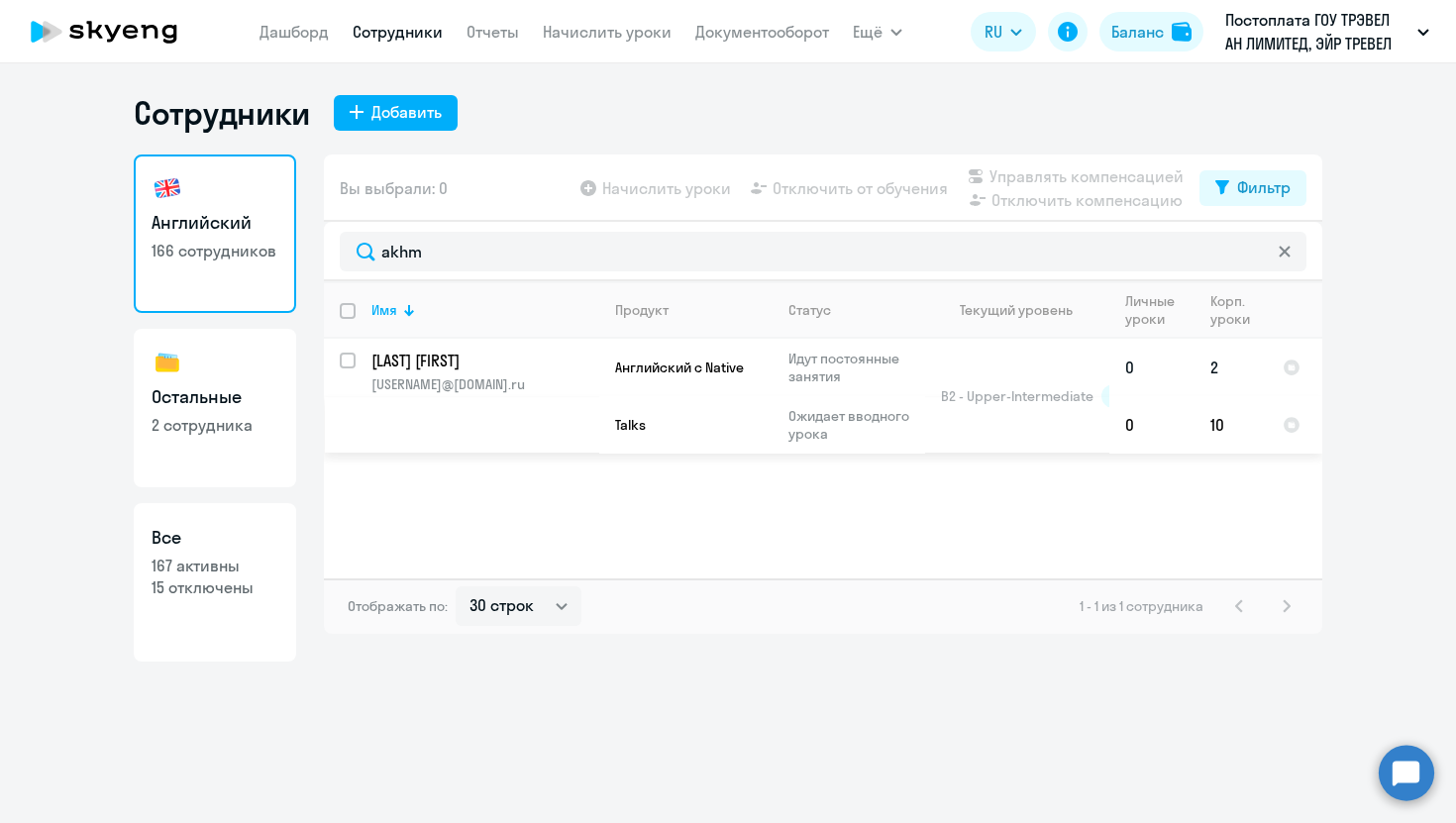 click at bounding box center (360, 372) 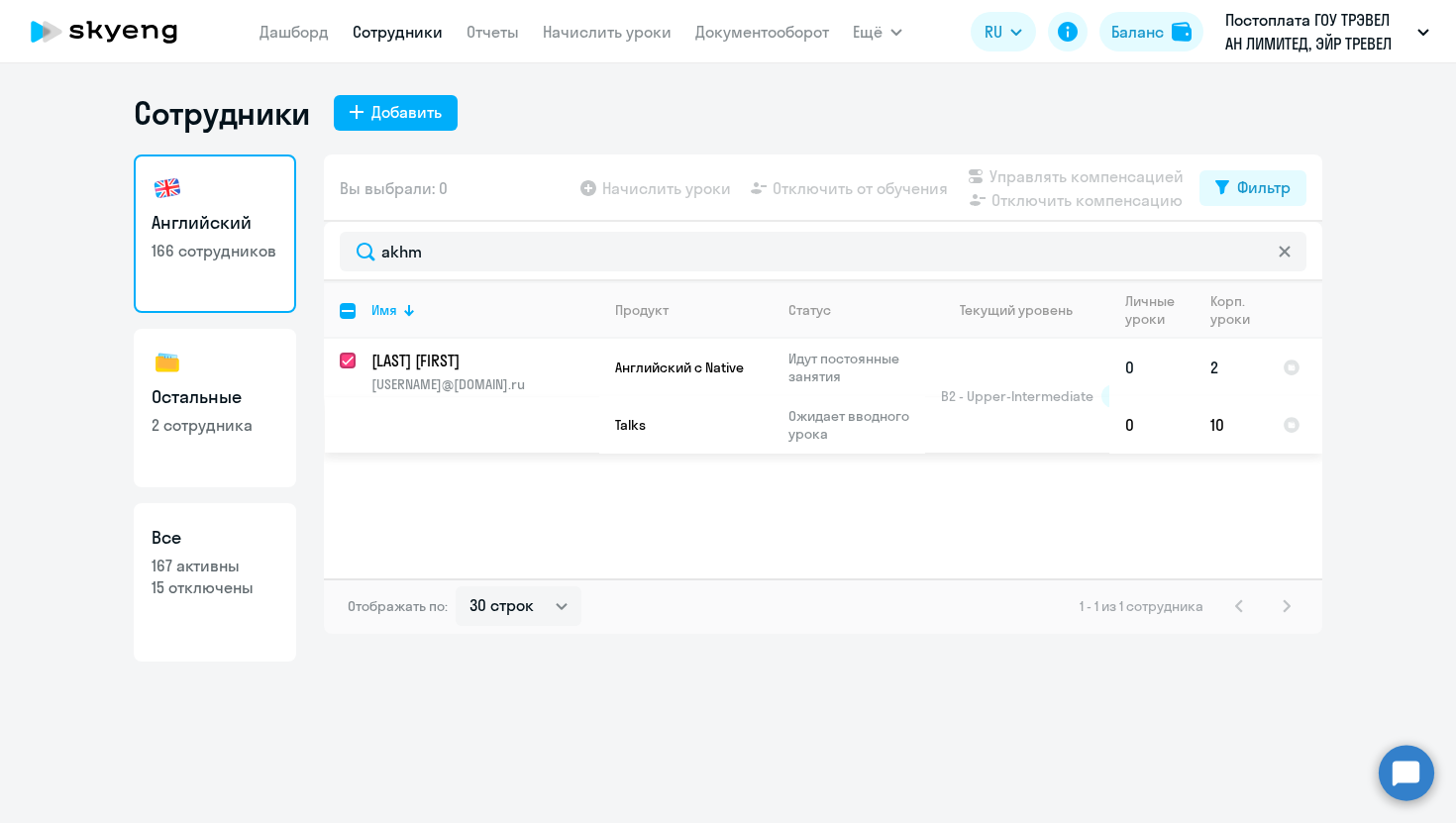 checkbox on "true" 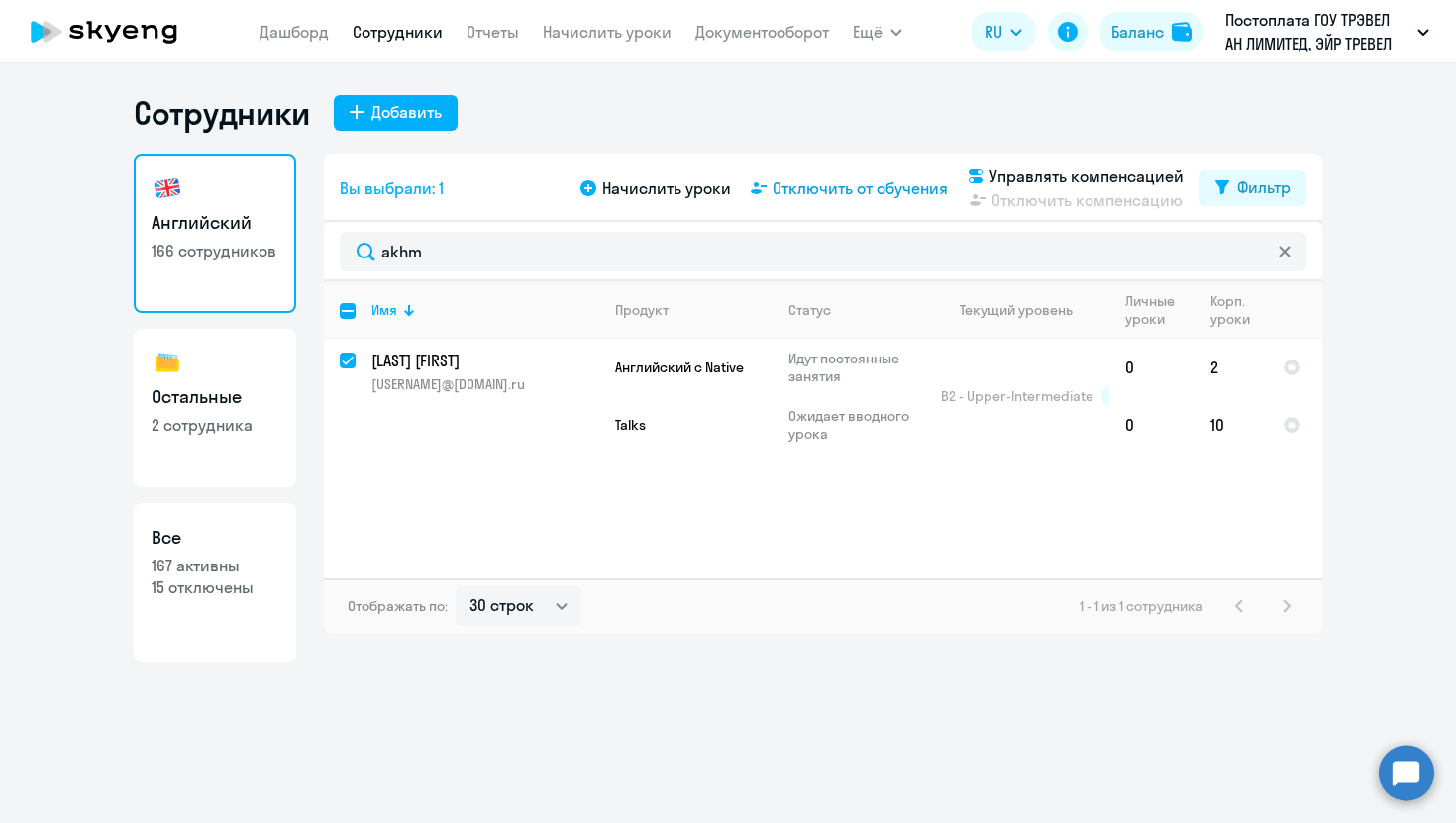 click on "Отключить от обучения" 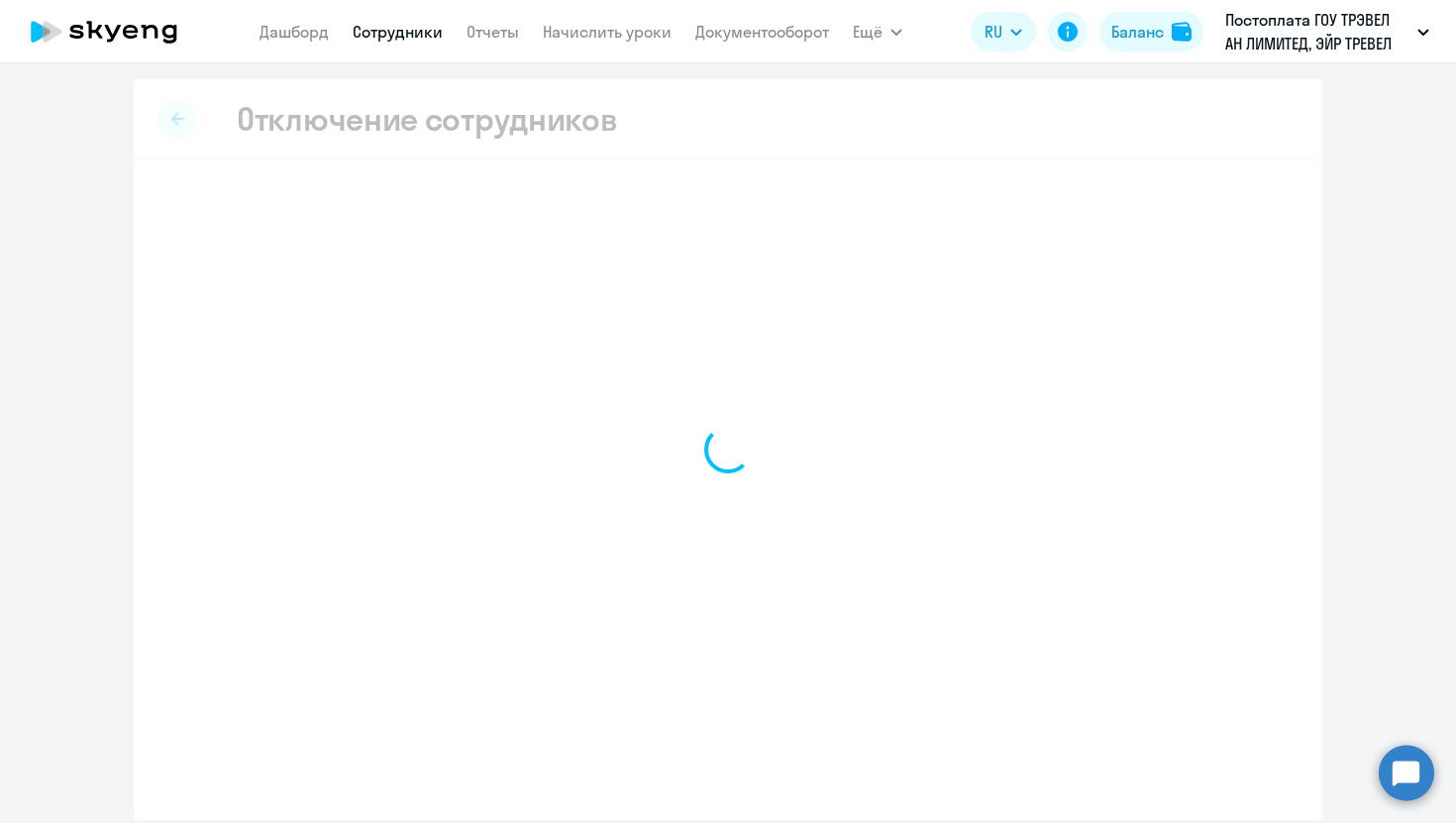 select on "all" 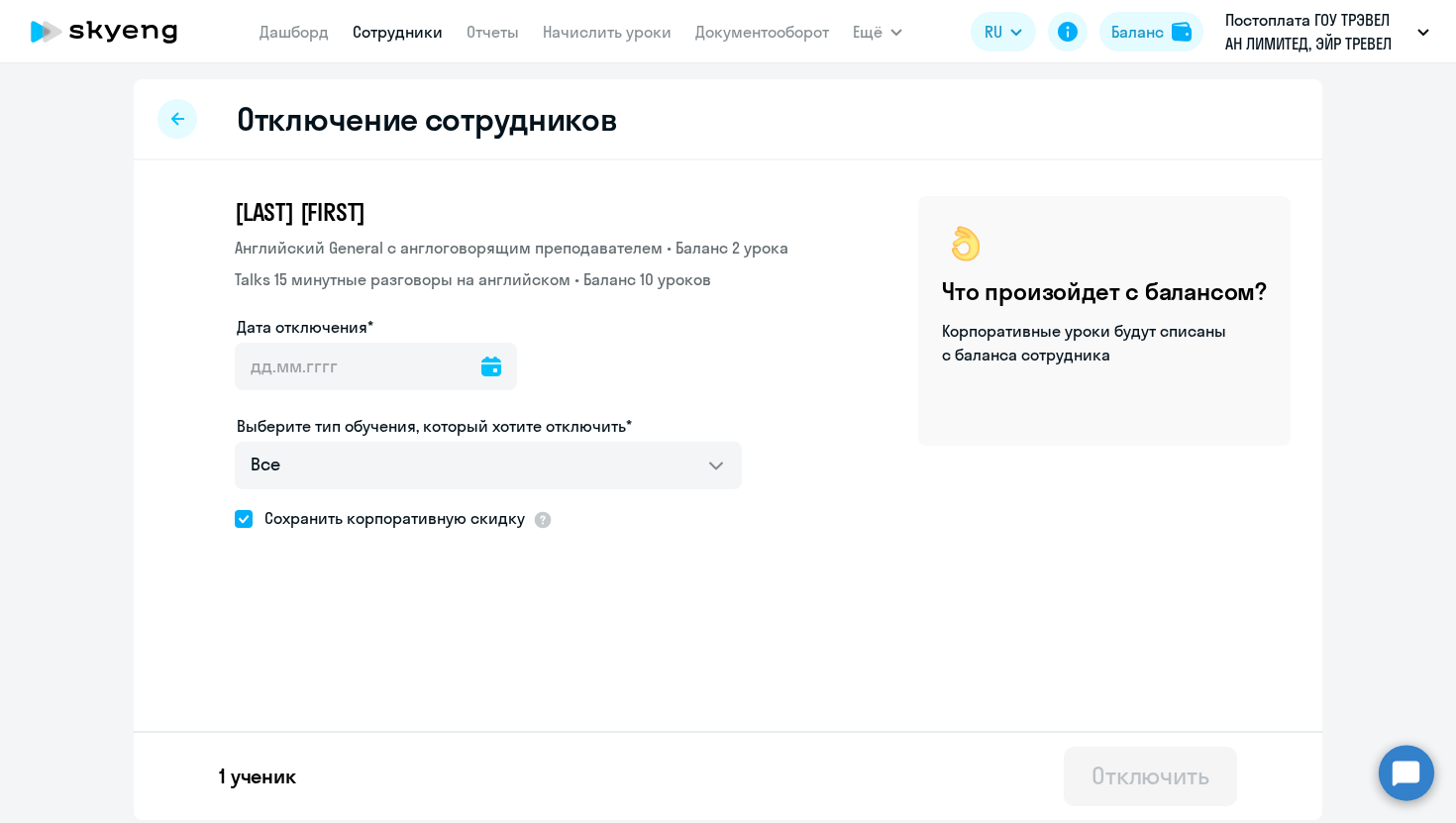 click 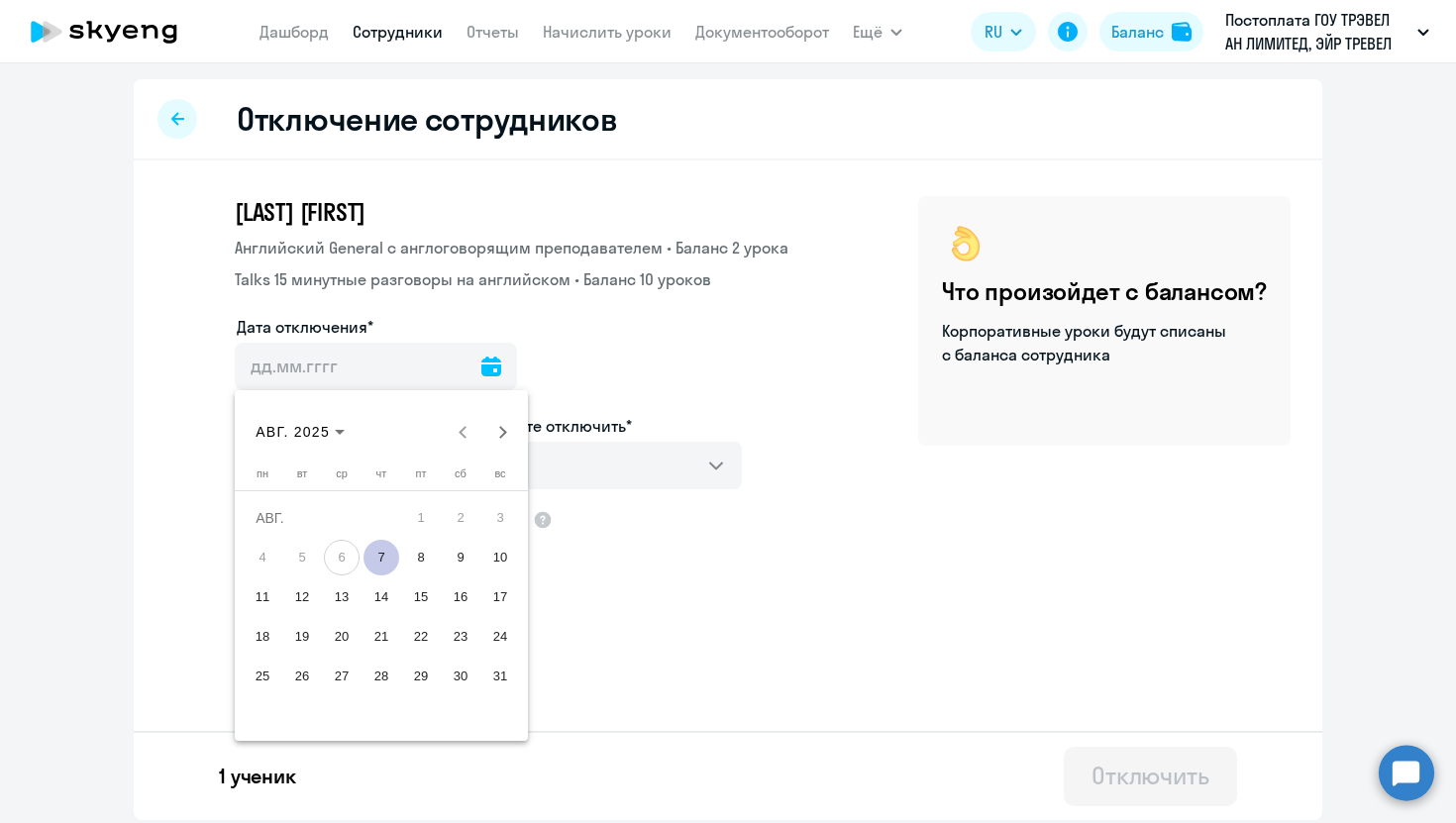 click on "7" at bounding box center [381, 558] 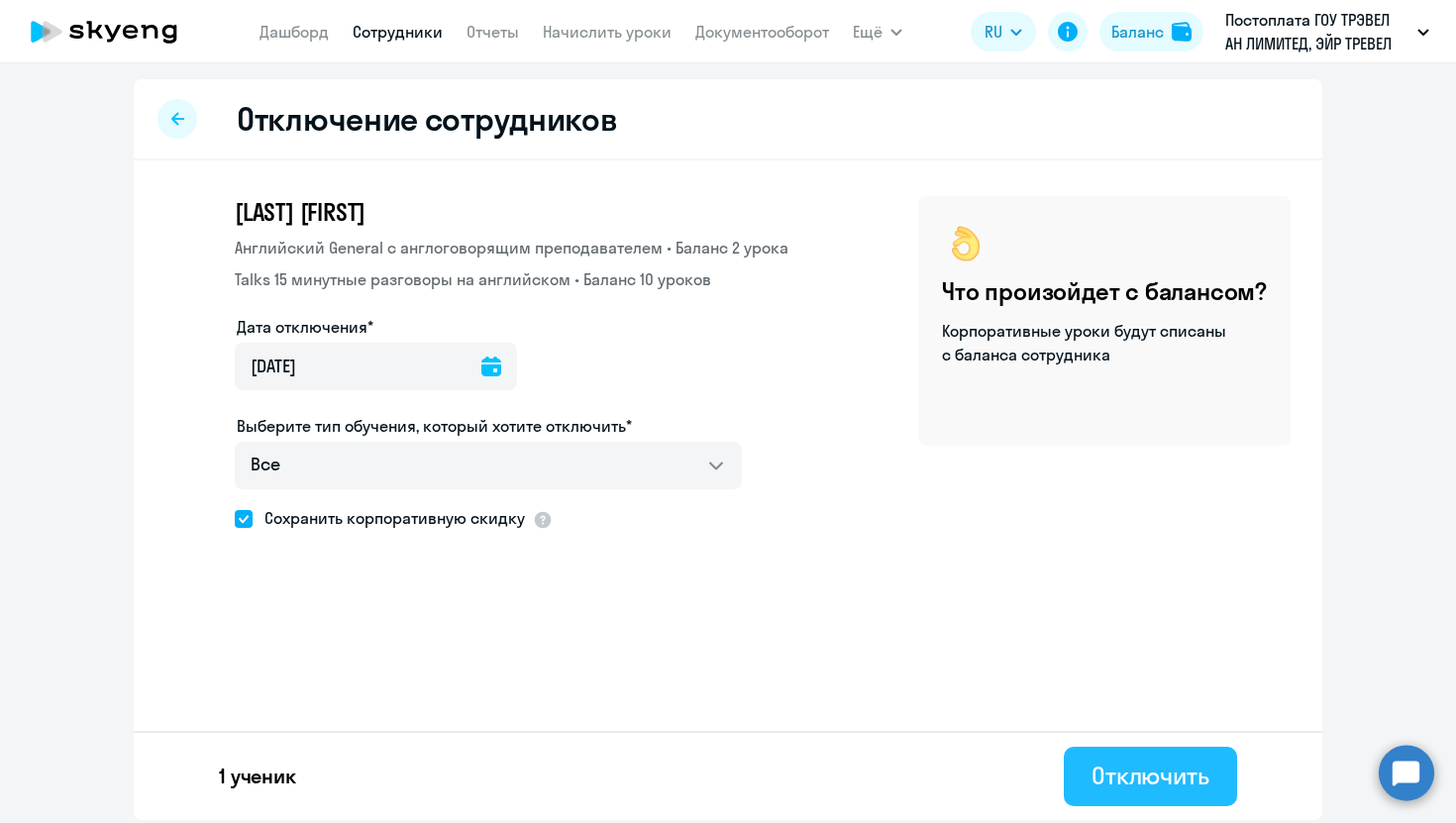 click on "Отключить" 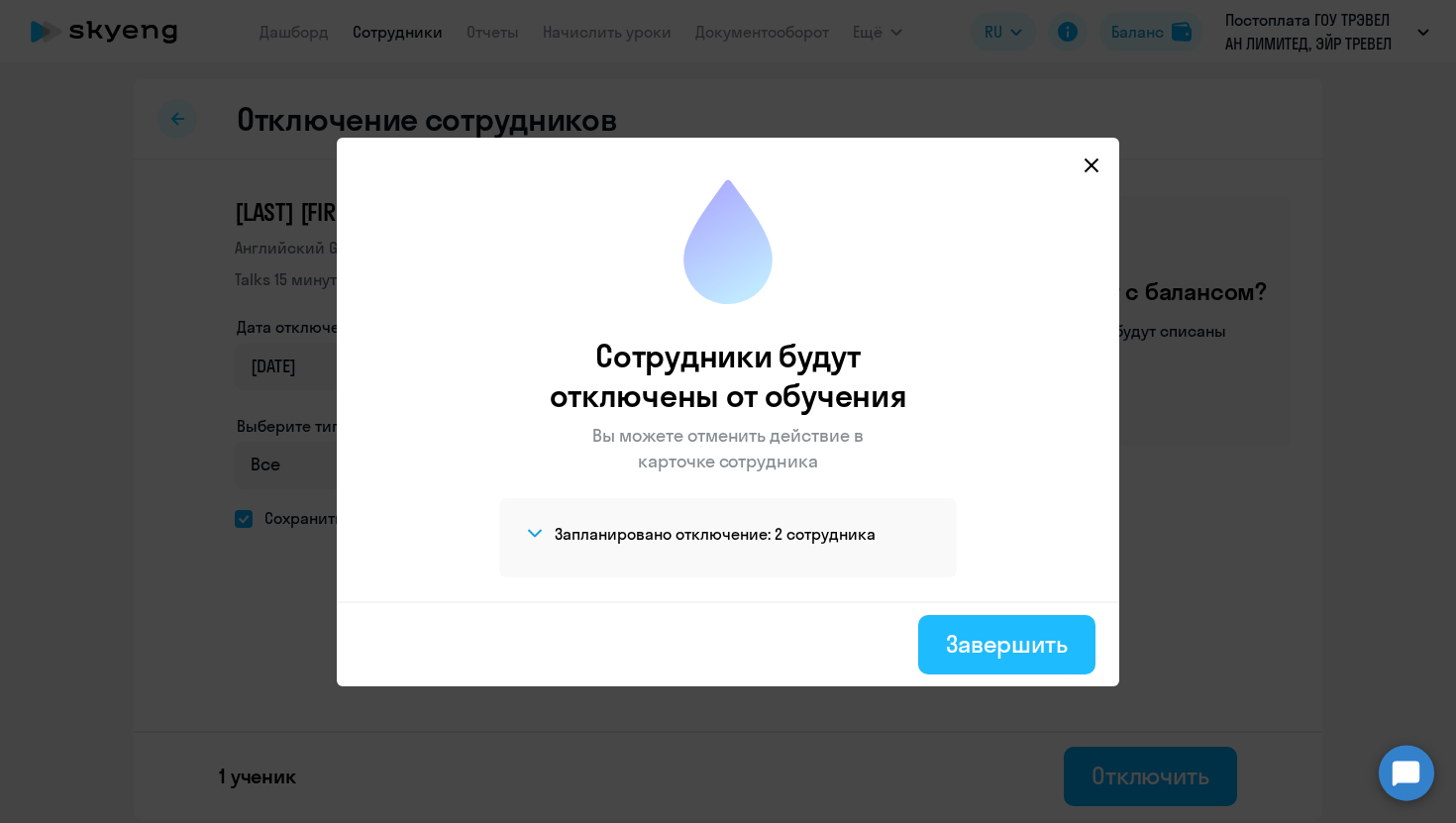 click on "Завершить" at bounding box center [1006, 644] 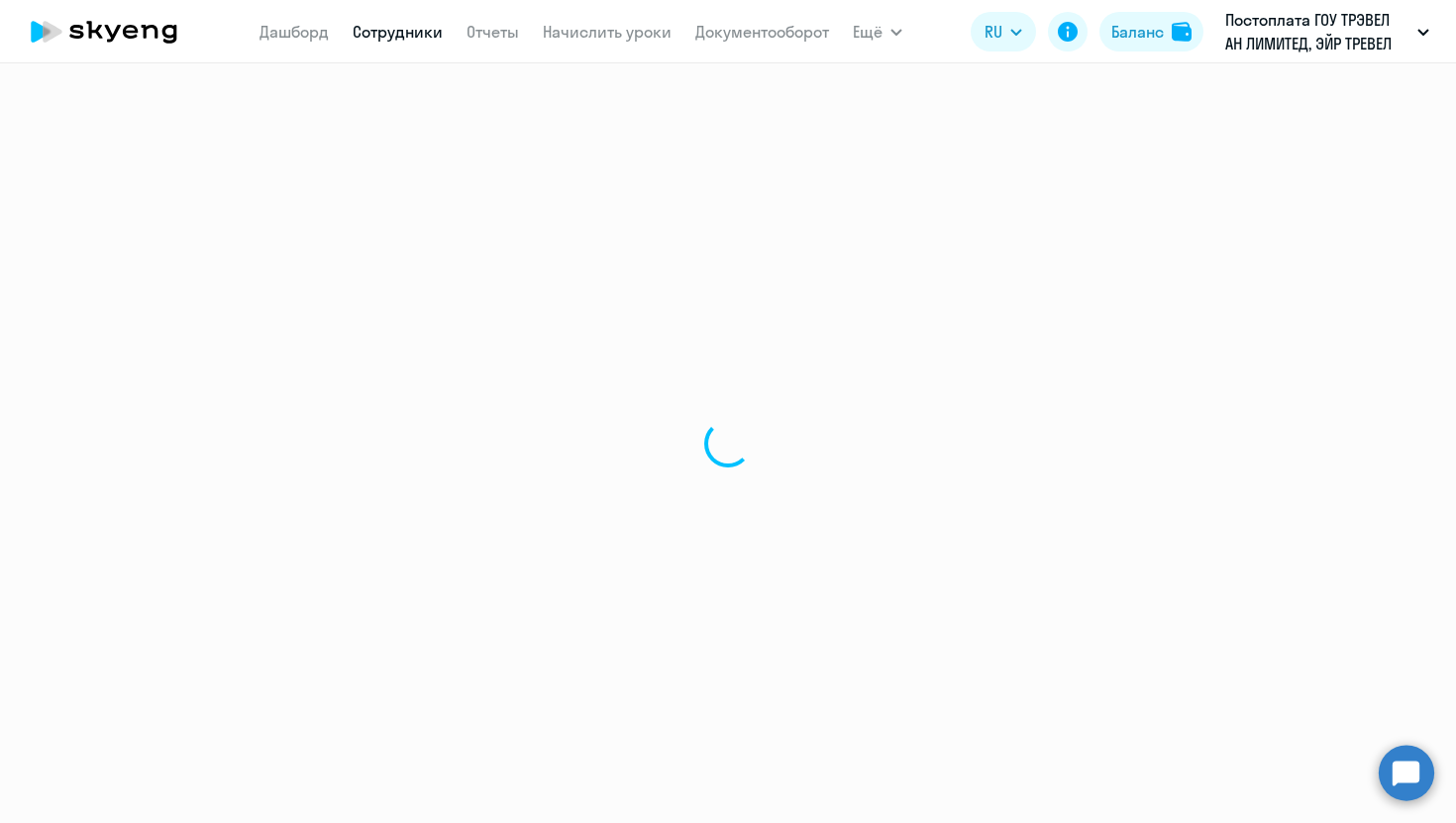 select on "30" 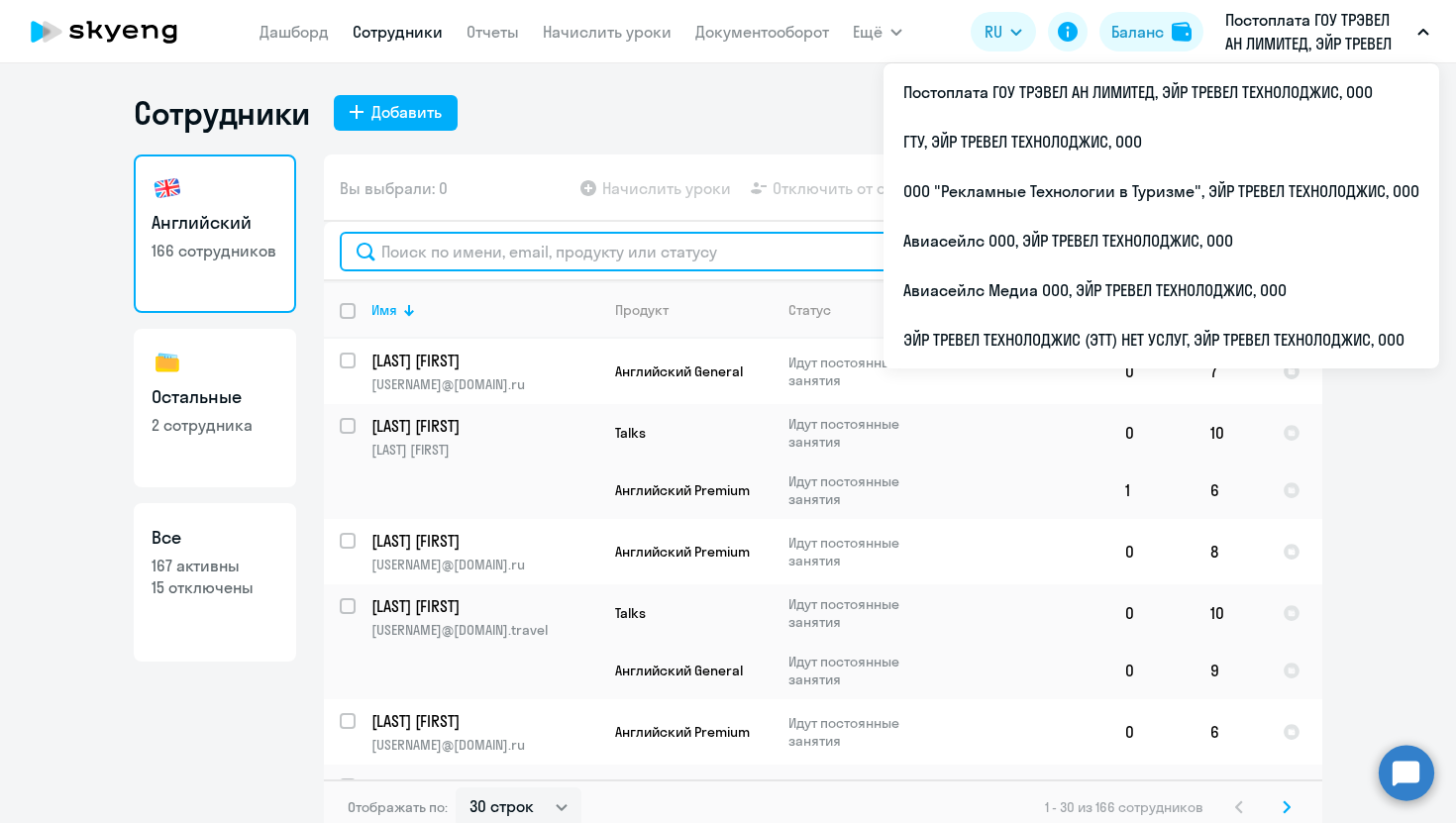 click 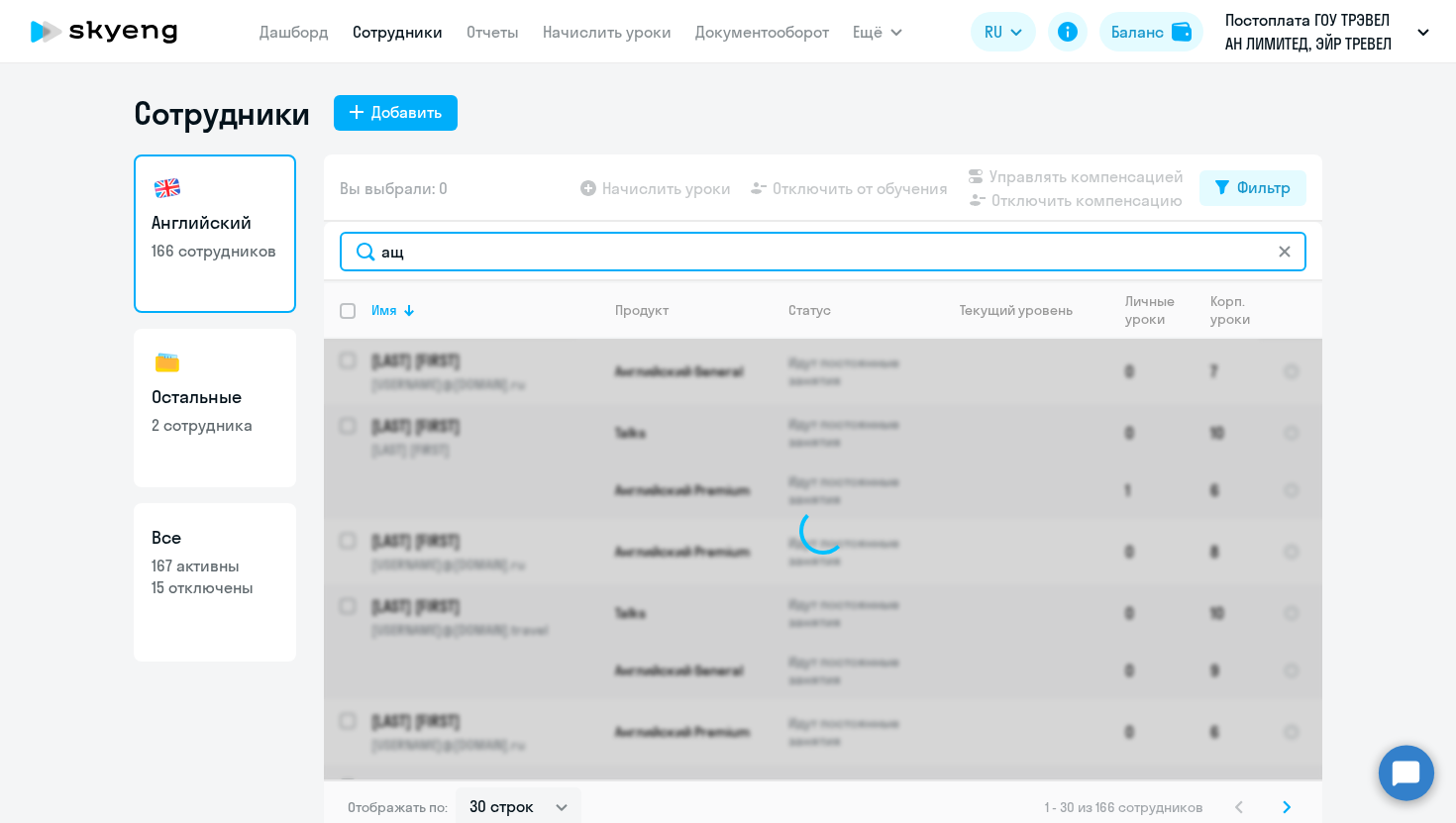 type on "а" 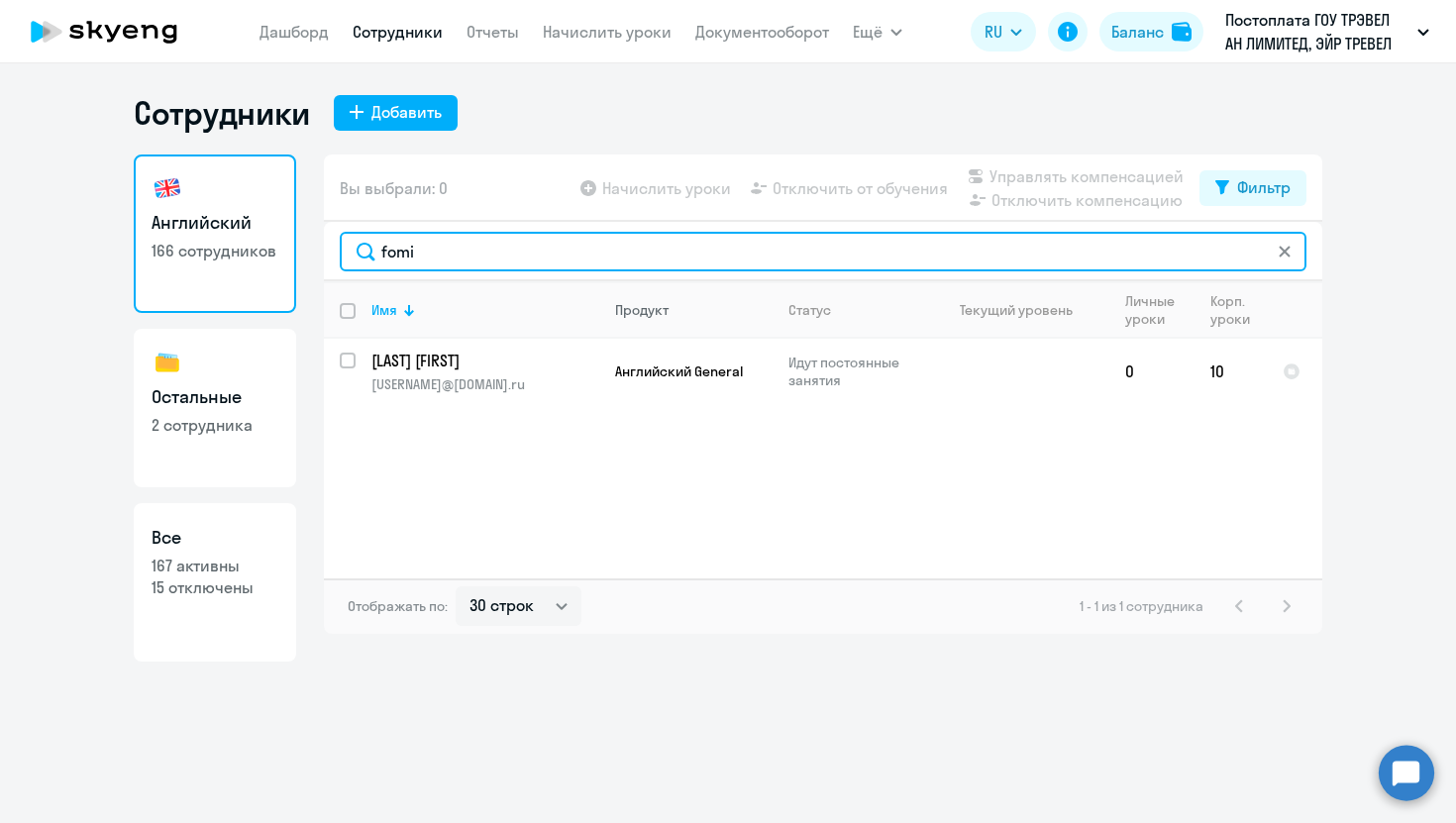 type on "fomi" 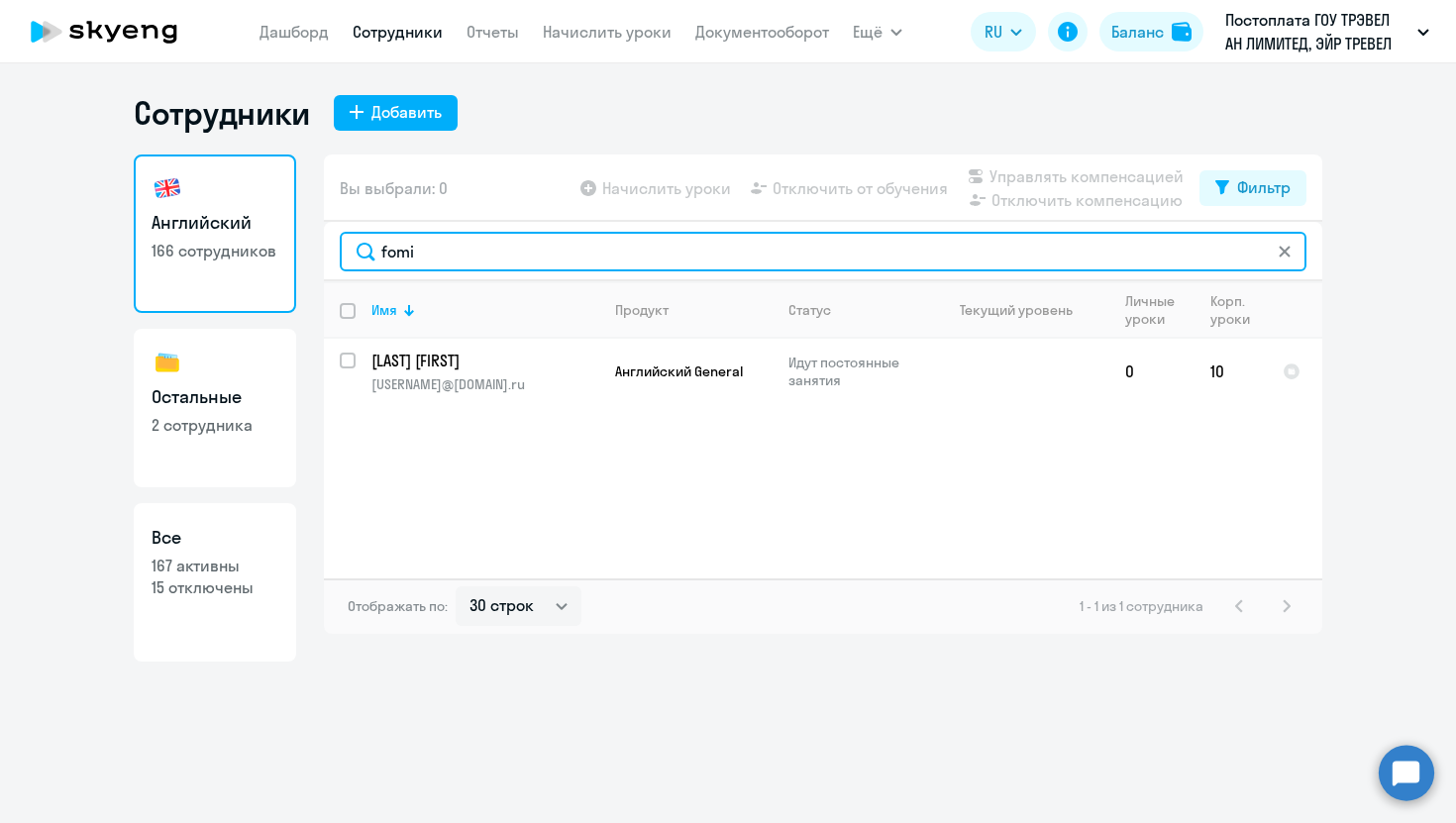 drag, startPoint x: 472, startPoint y: 247, endPoint x: 289, endPoint y: 244, distance: 183.02459 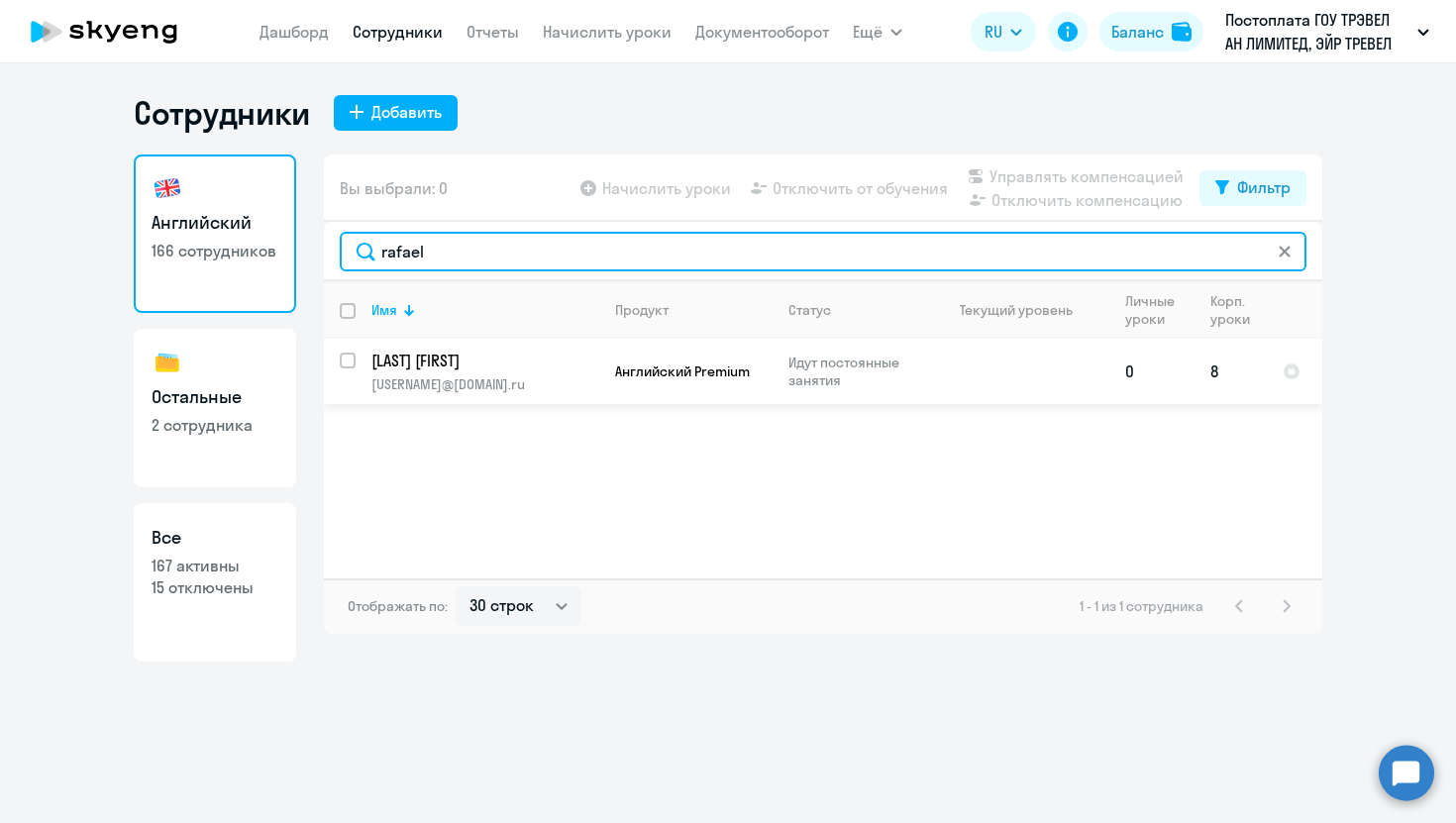 type on "rafael" 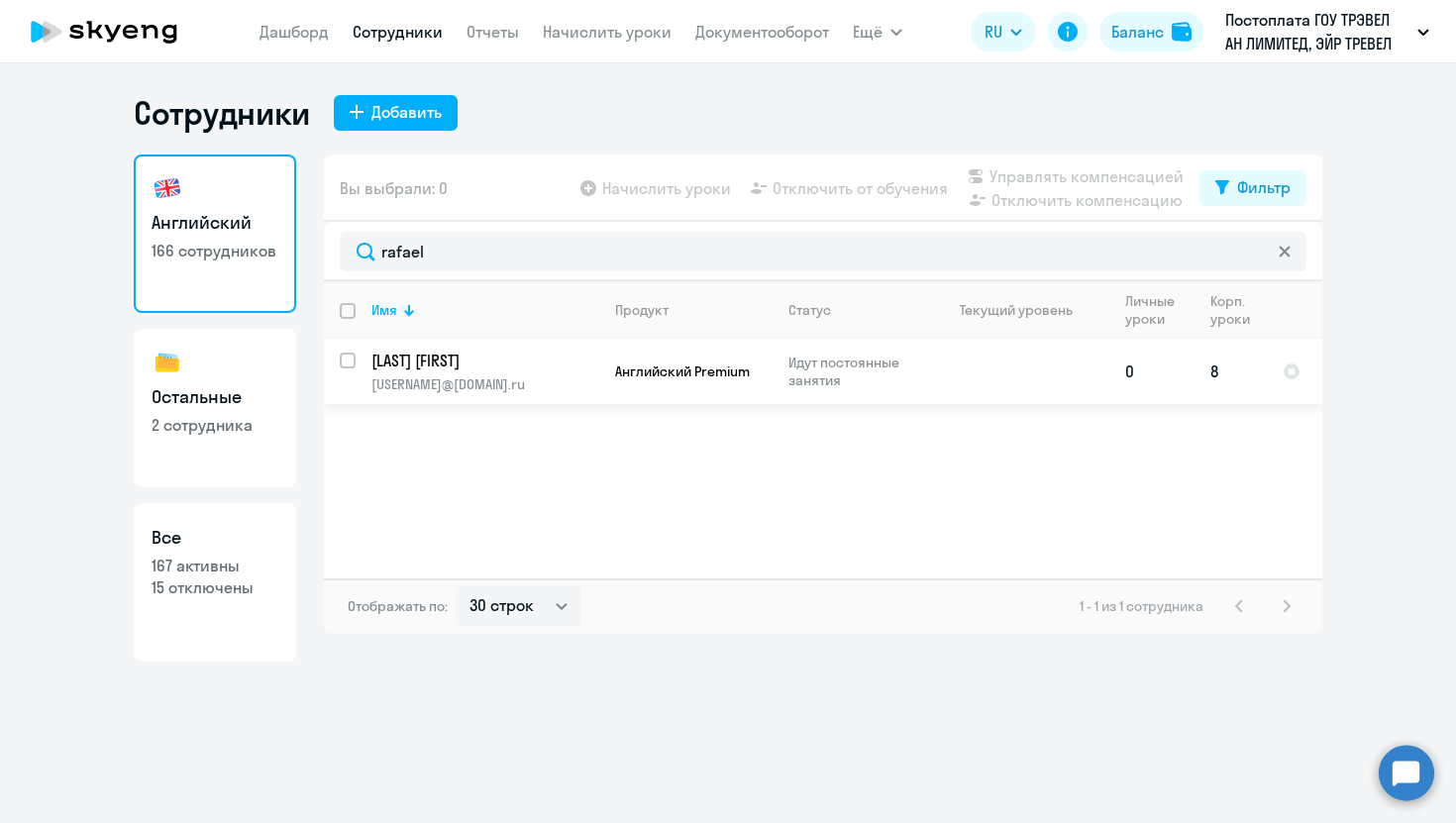 click at bounding box center [360, 372] 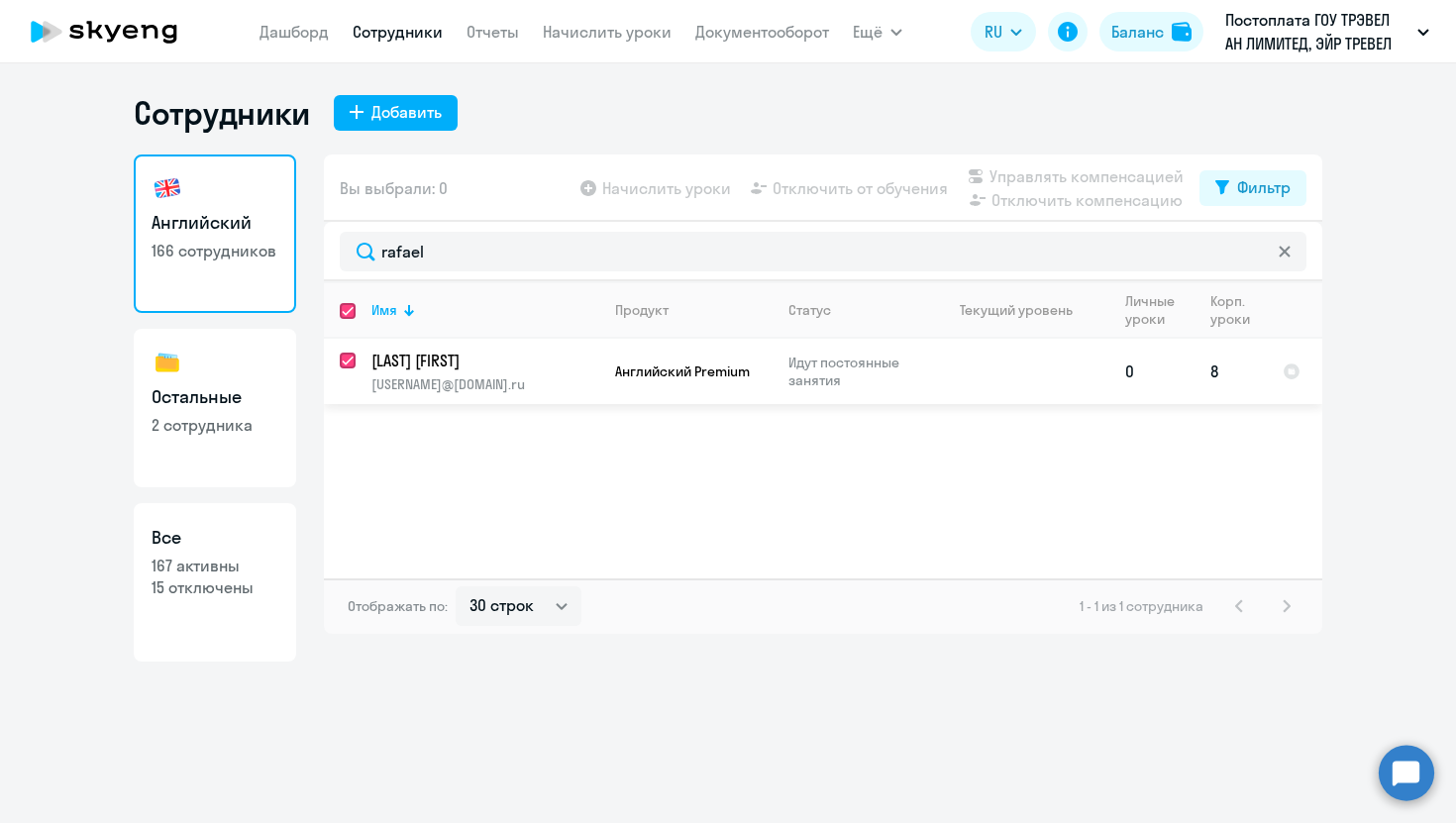 checkbox on "true" 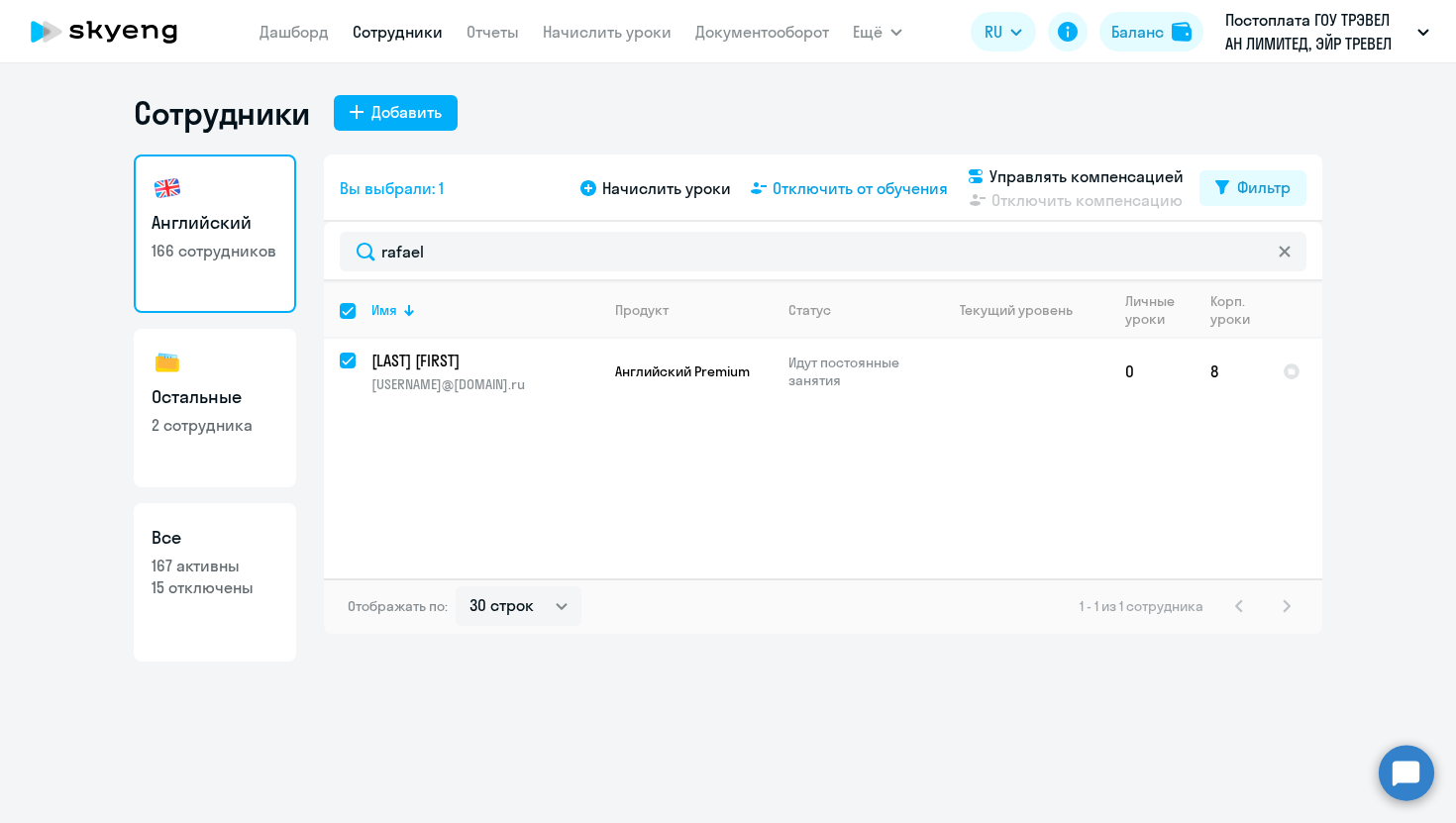 click on "Отключить от обучения" 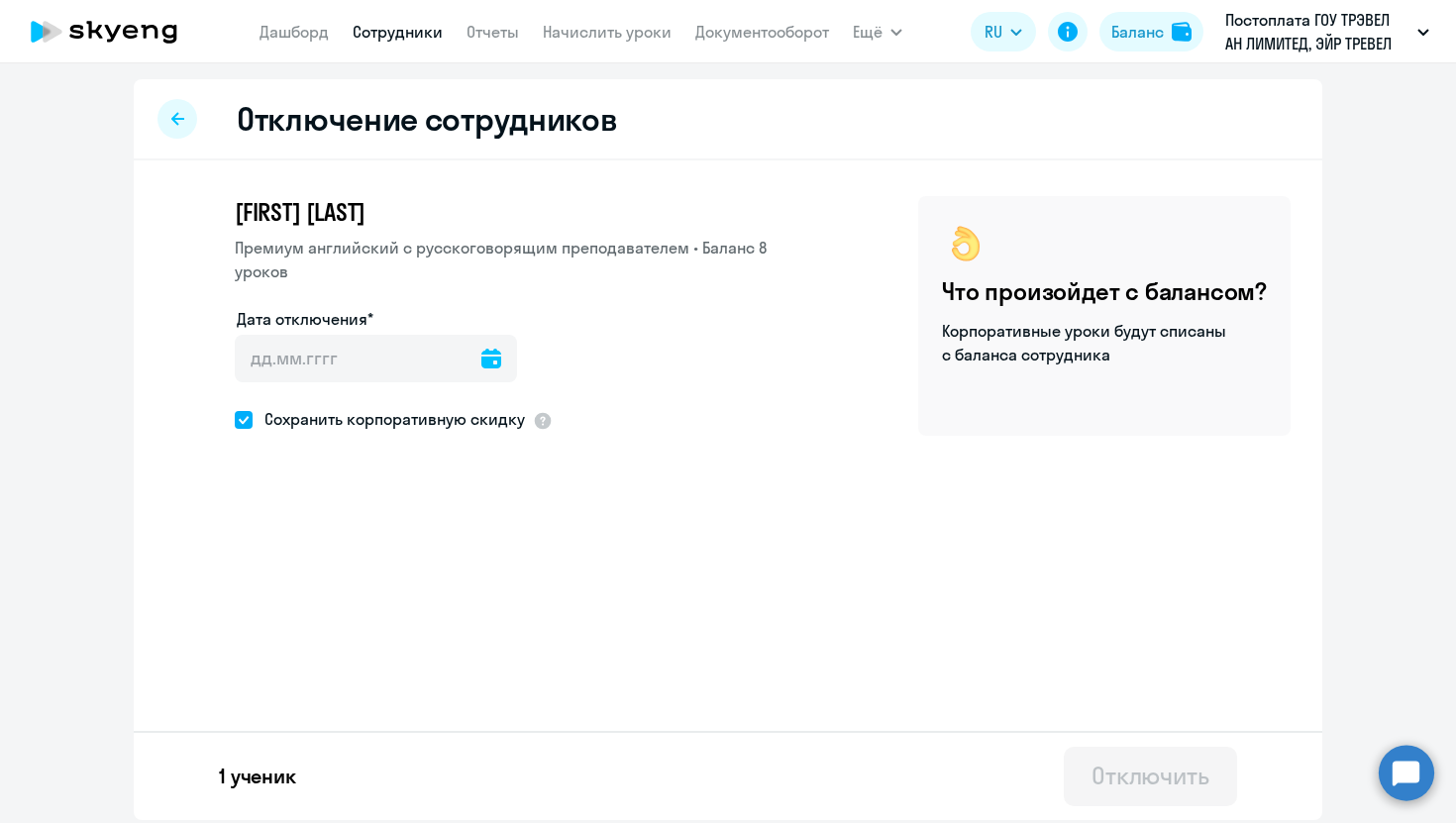 click 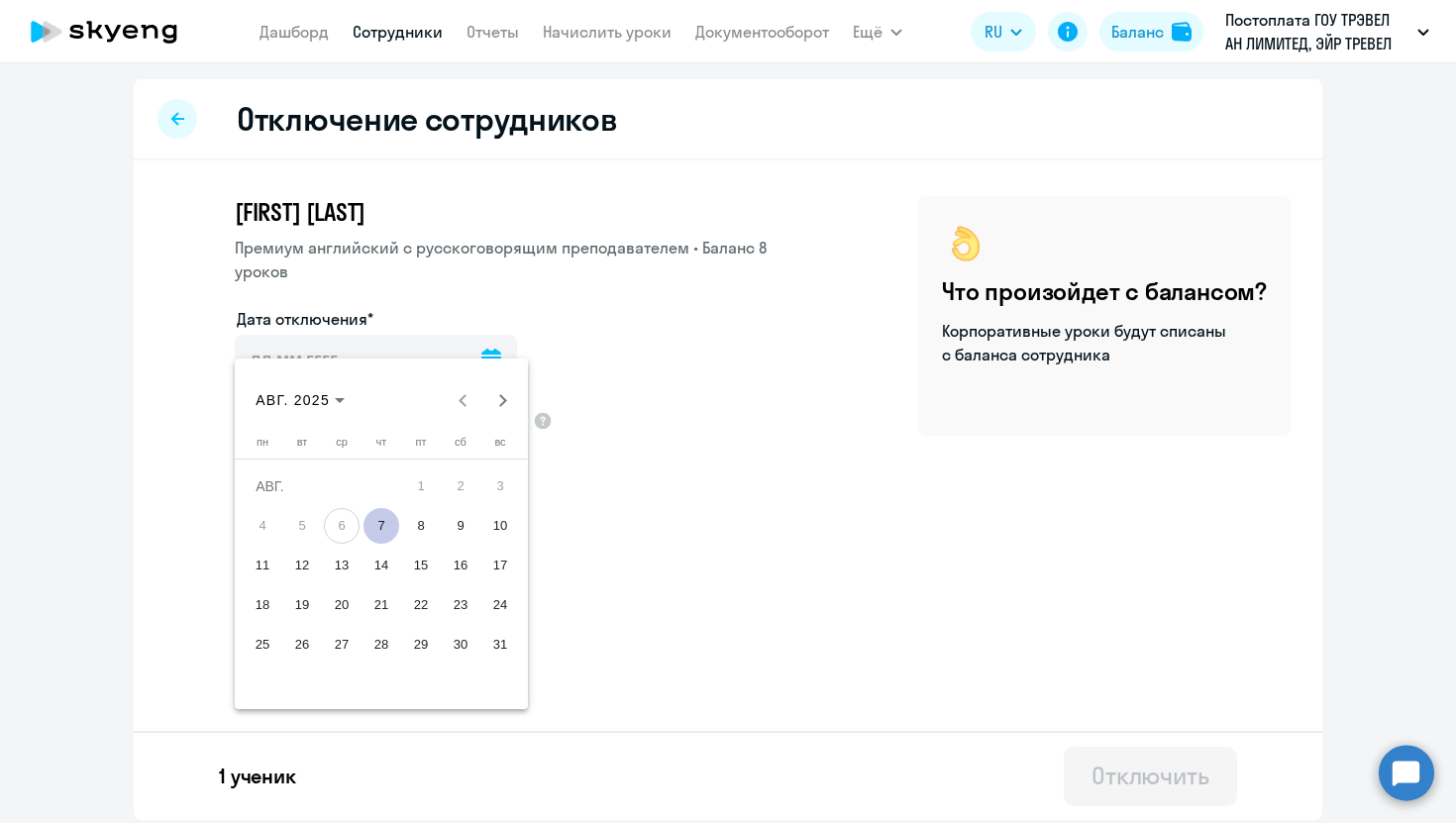 click on "7" at bounding box center [381, 526] 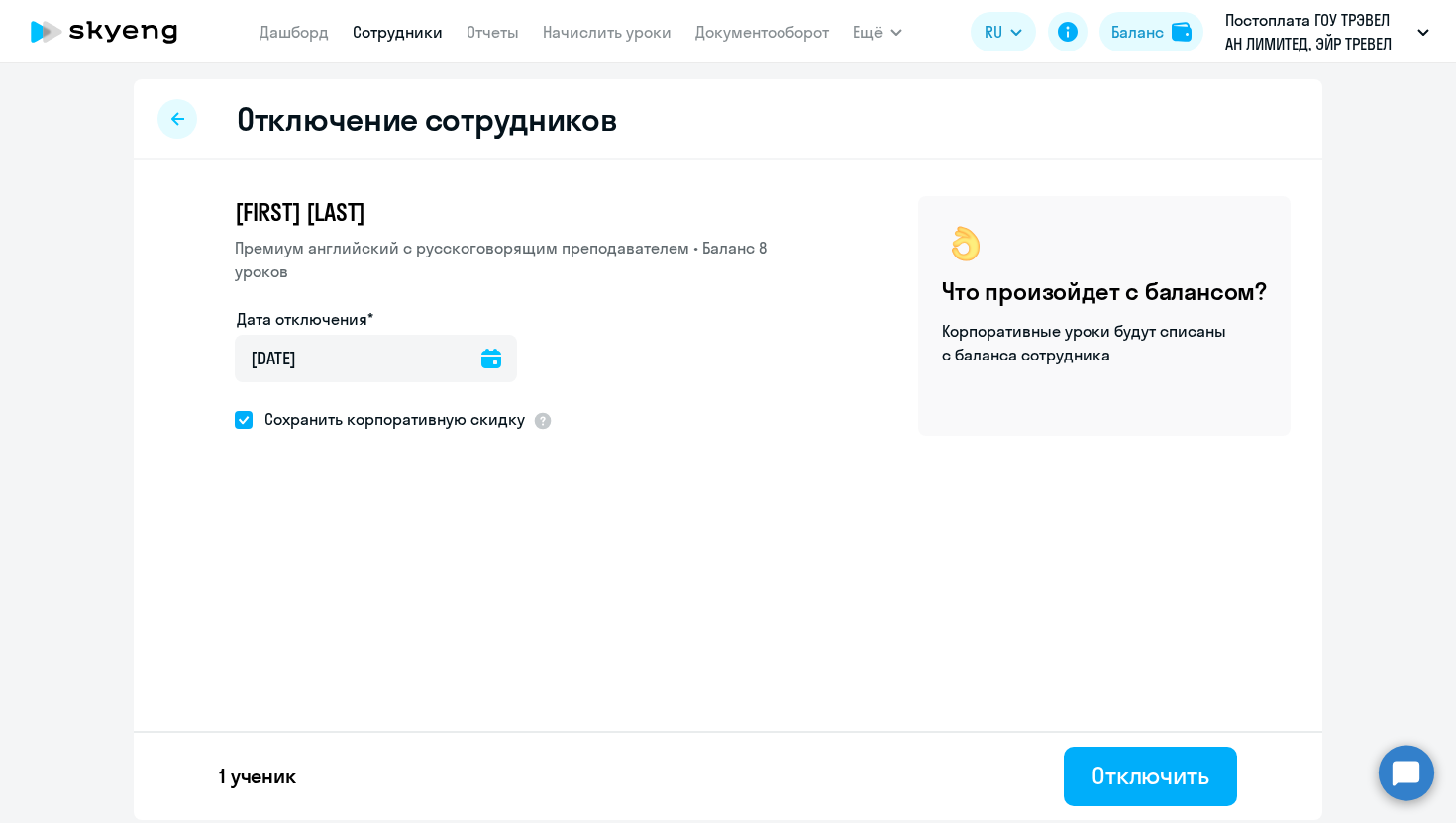 click 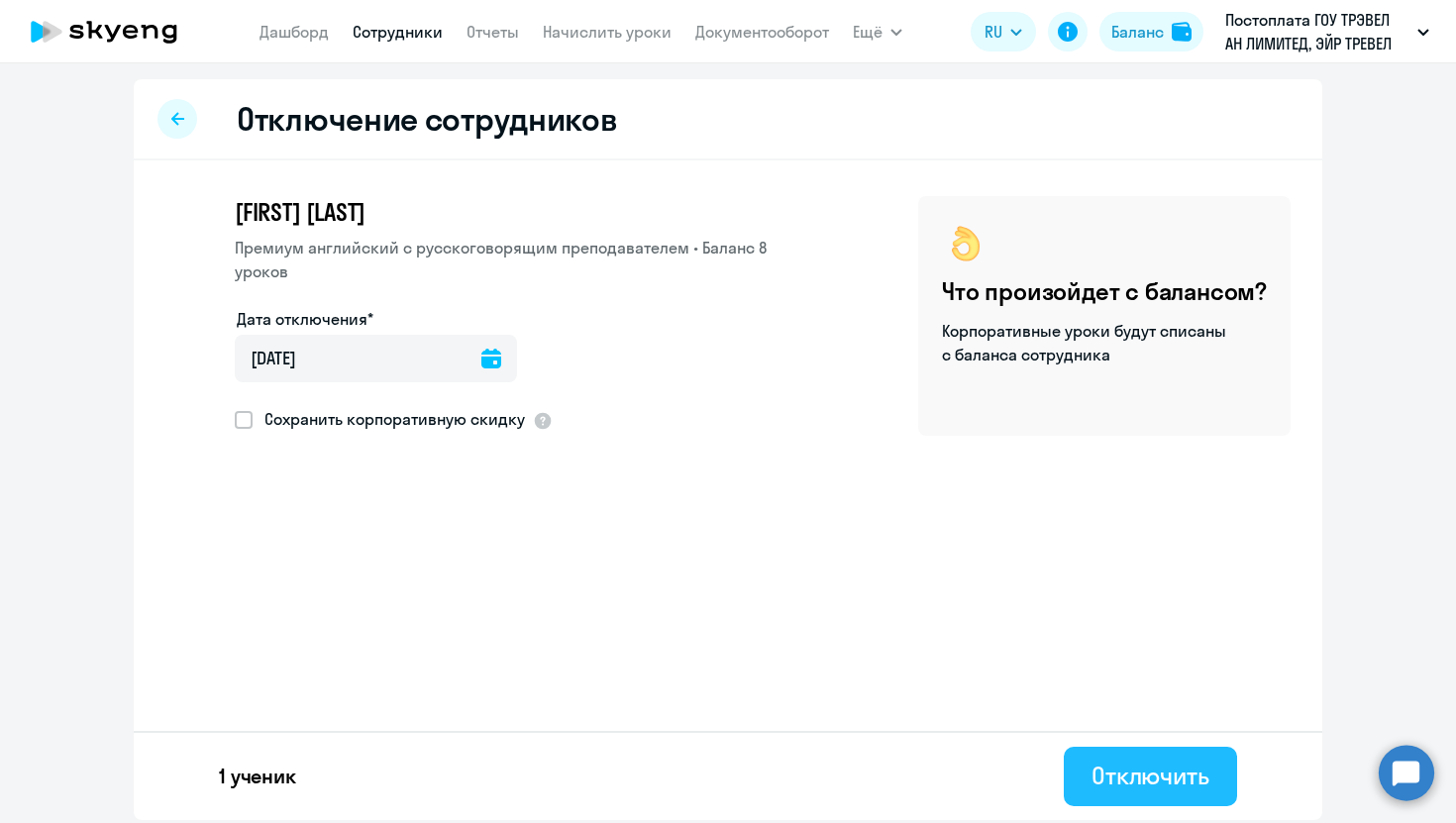 click on "Отключить" 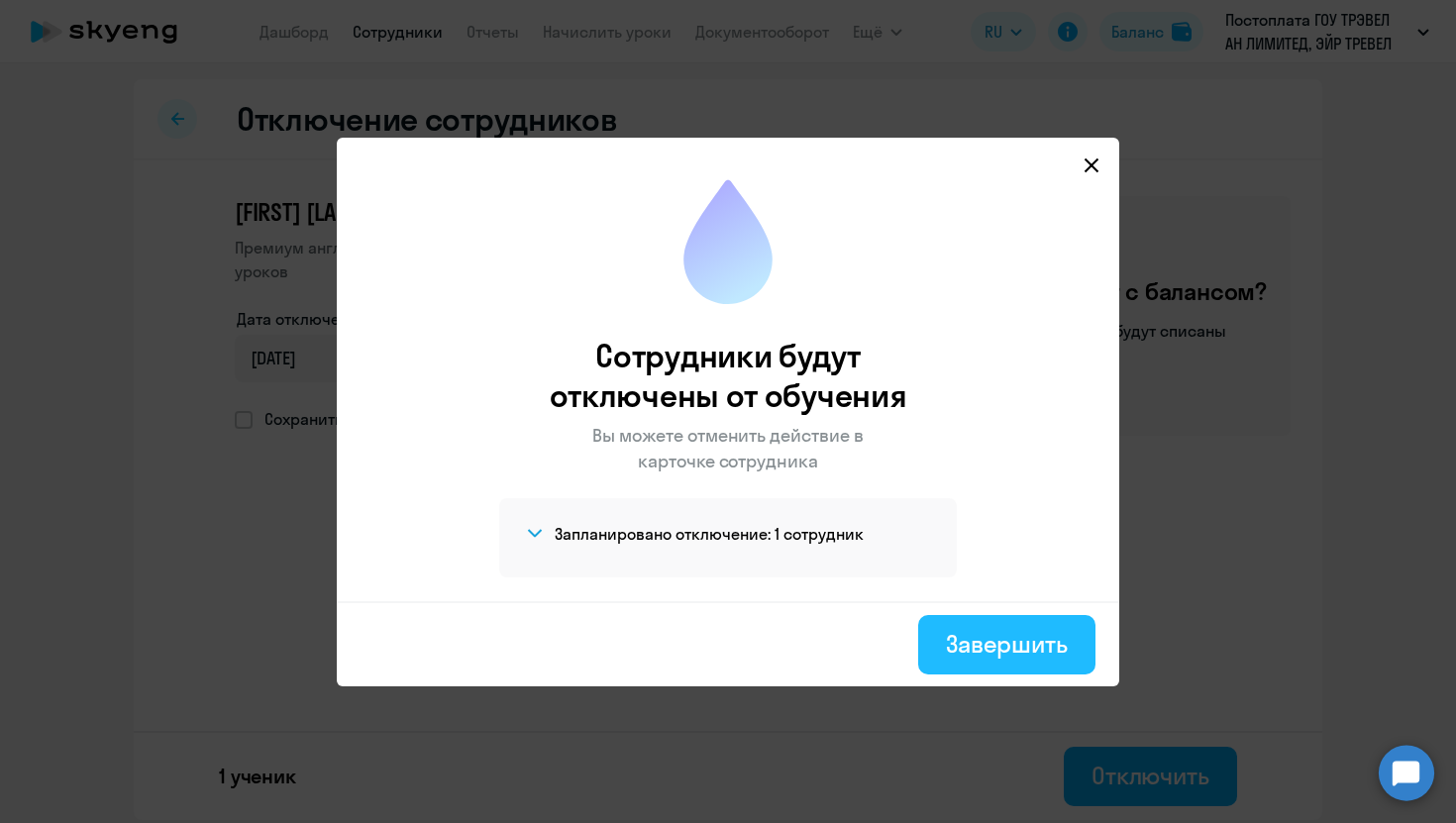 click on "Завершить" at bounding box center (1006, 644) 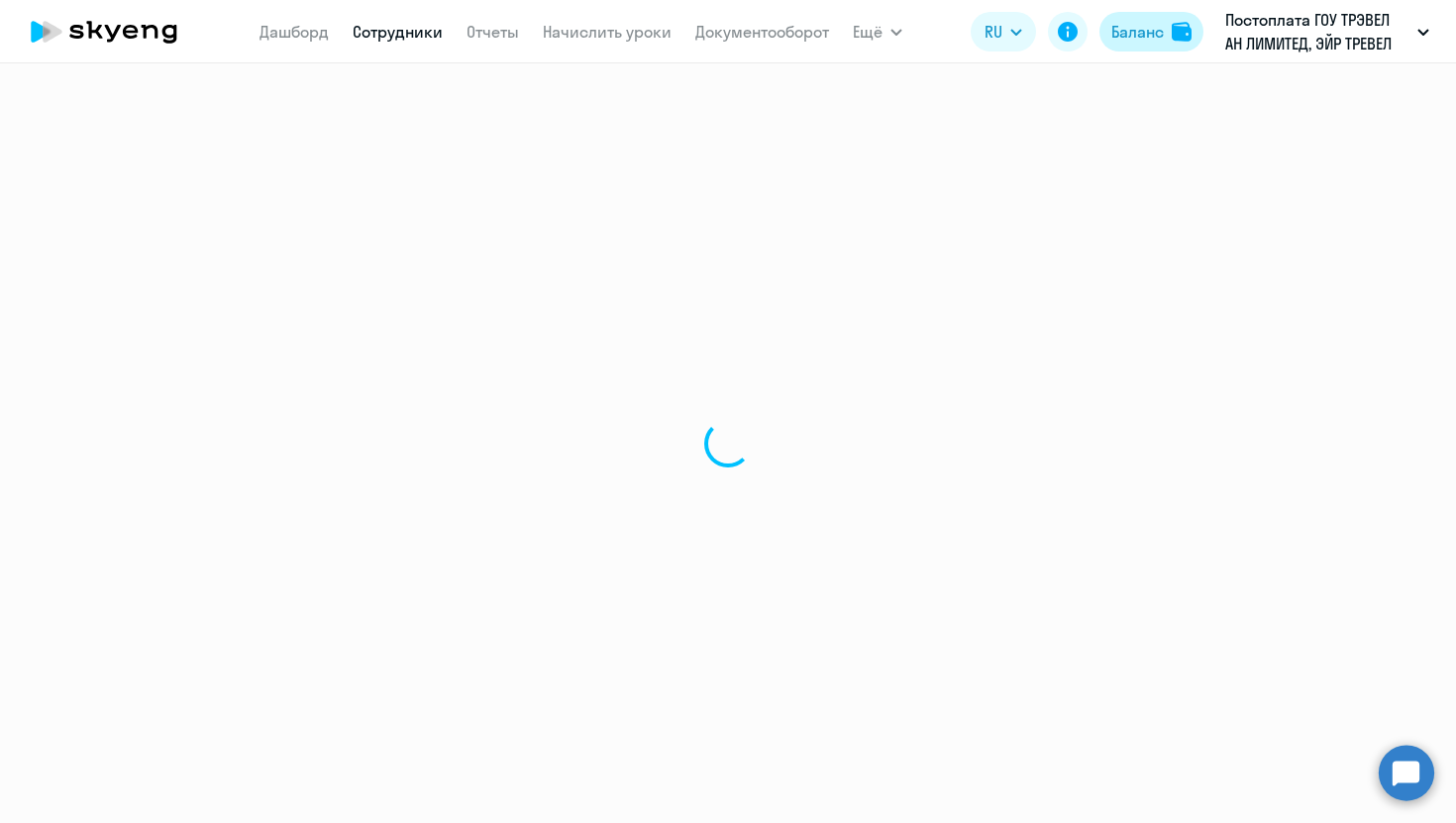 select on "30" 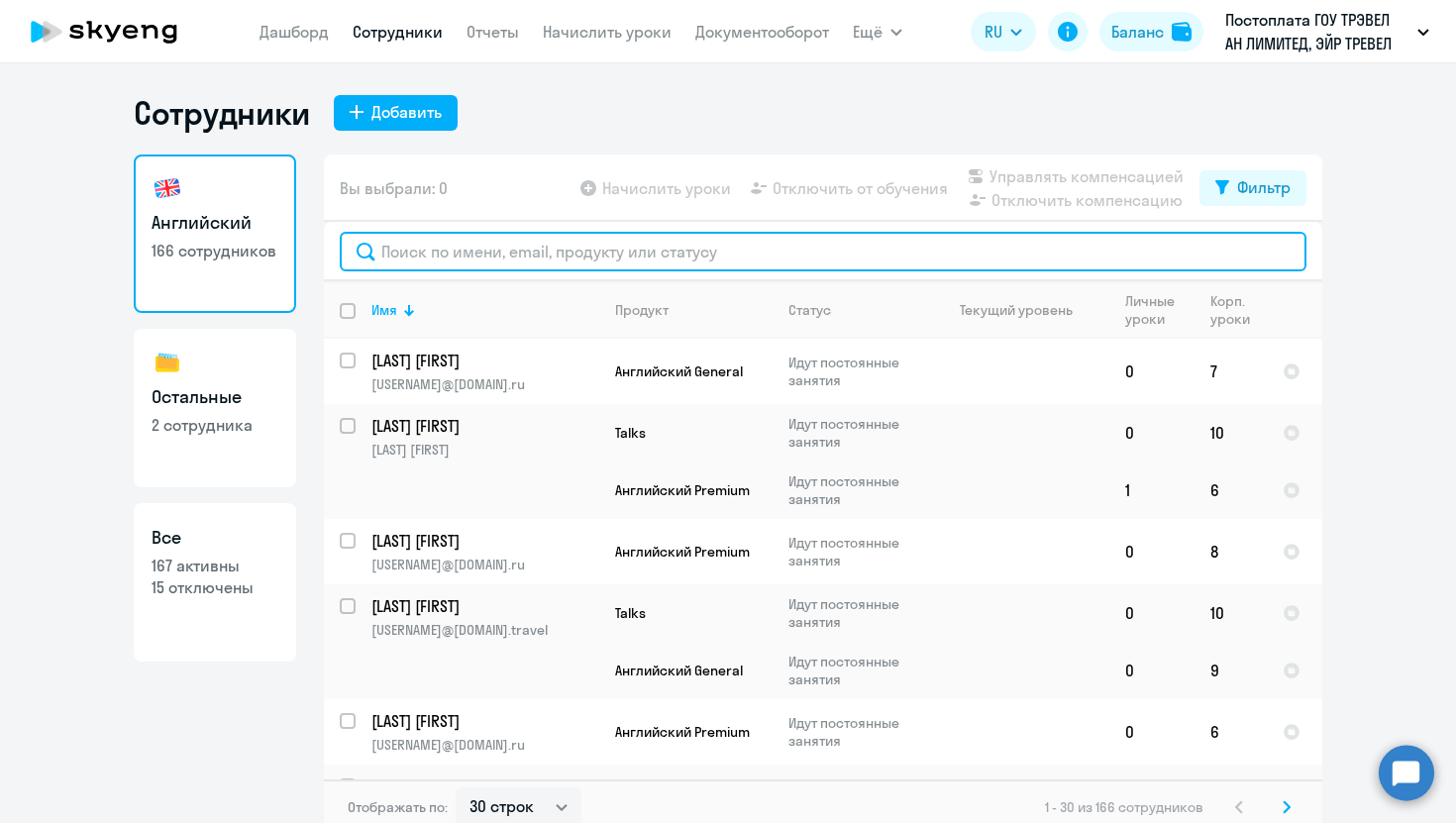 click 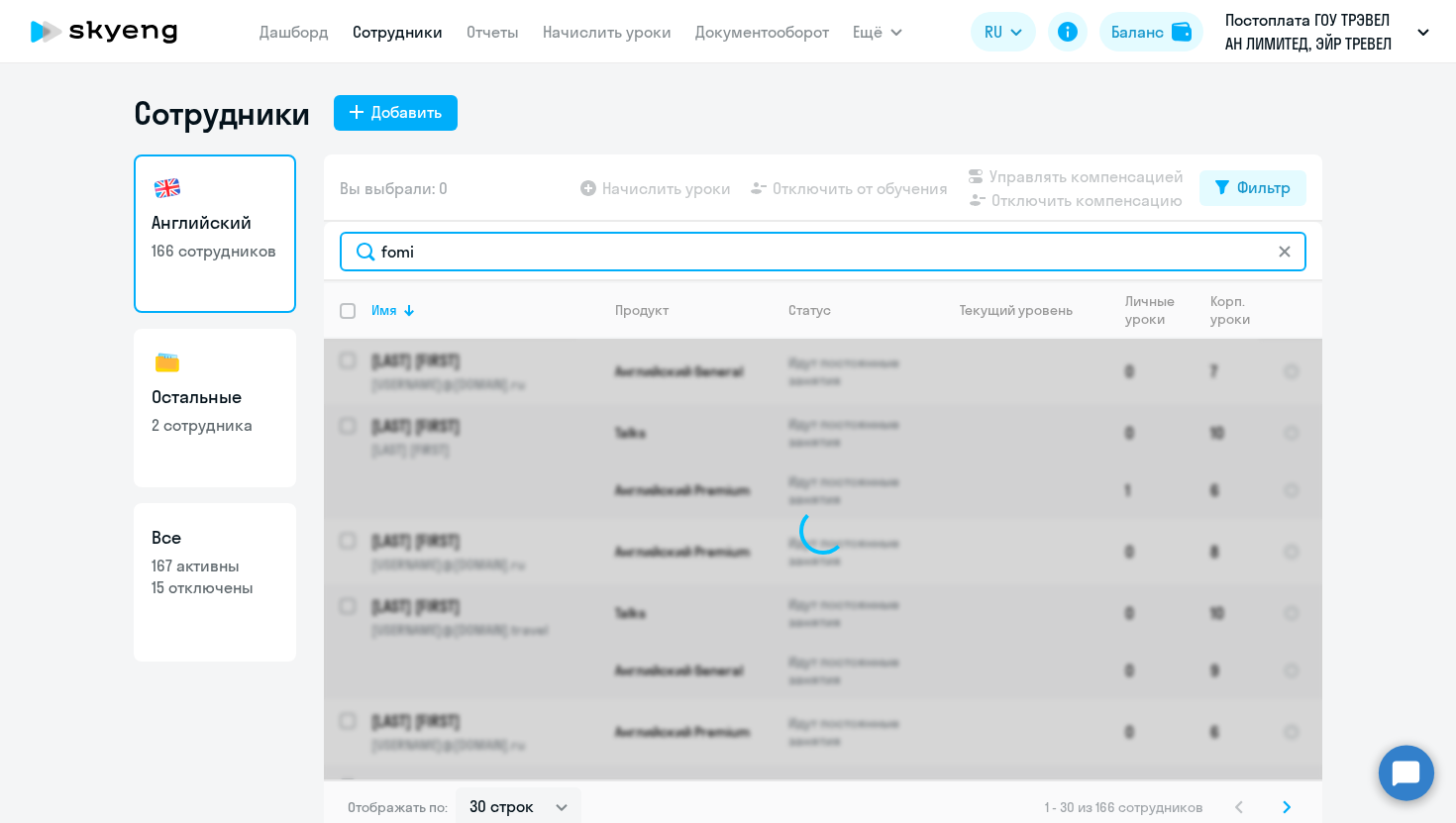 type on "fomi" 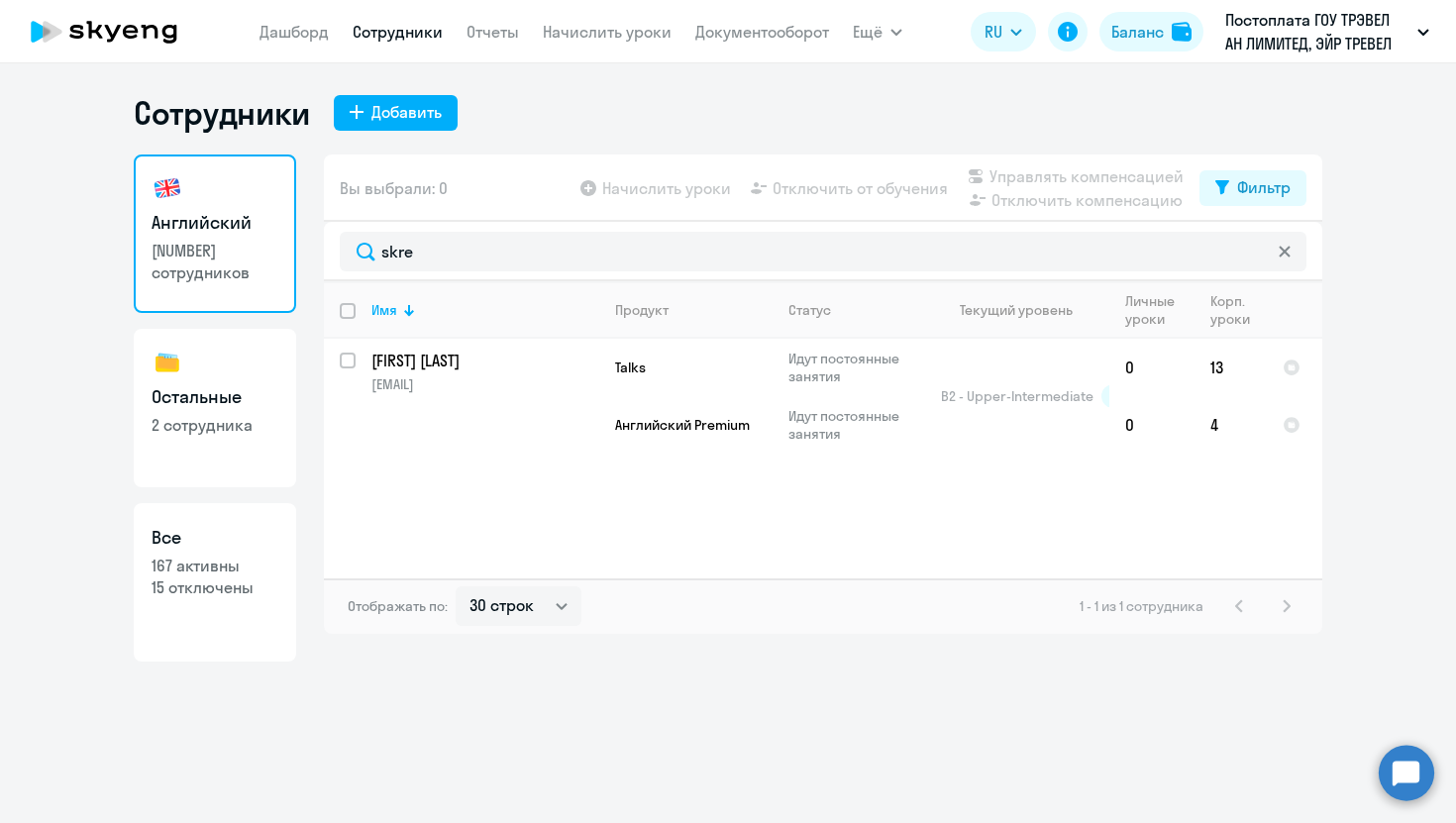 select on "30" 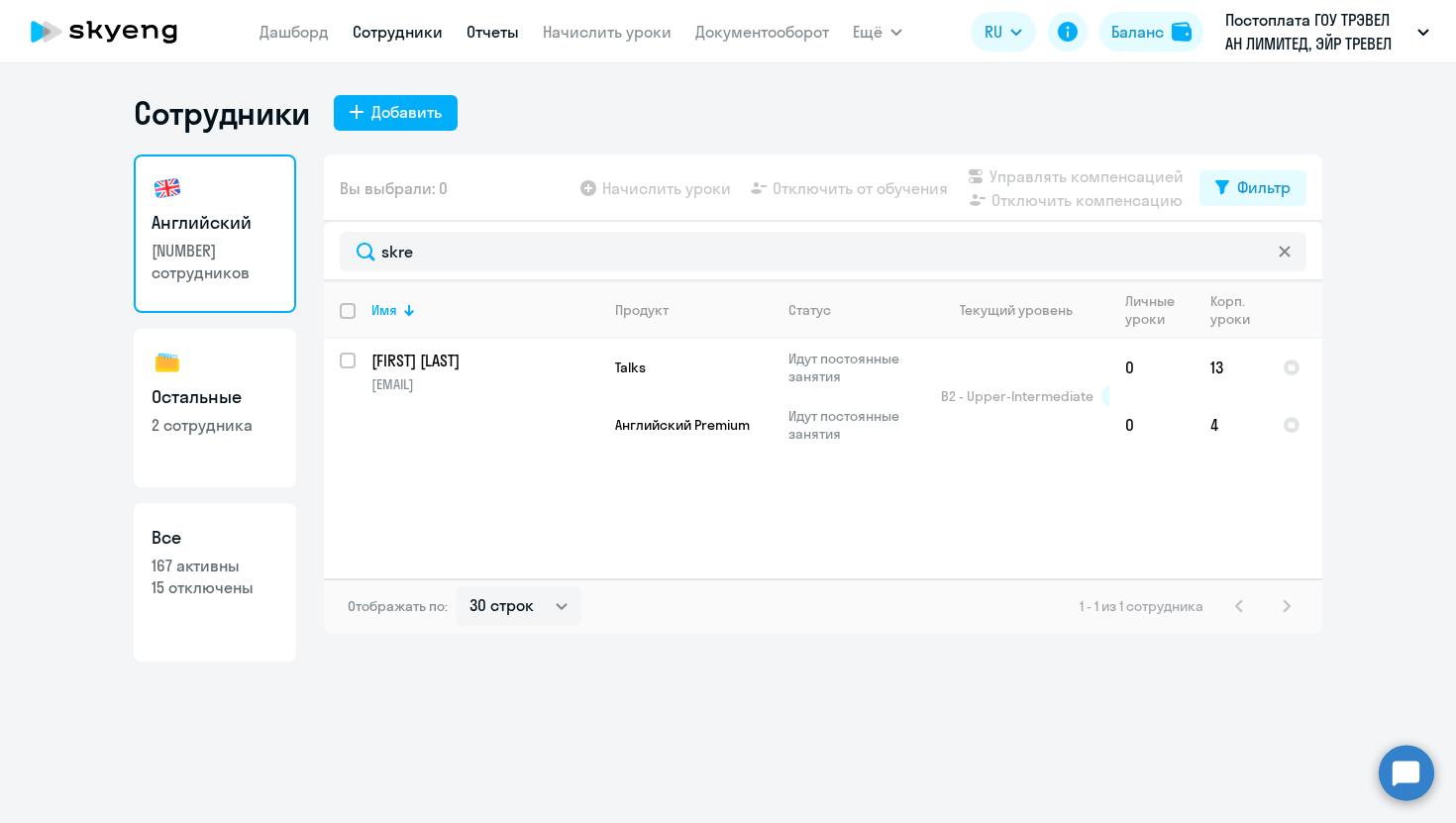 scroll, scrollTop: 0, scrollLeft: 0, axis: both 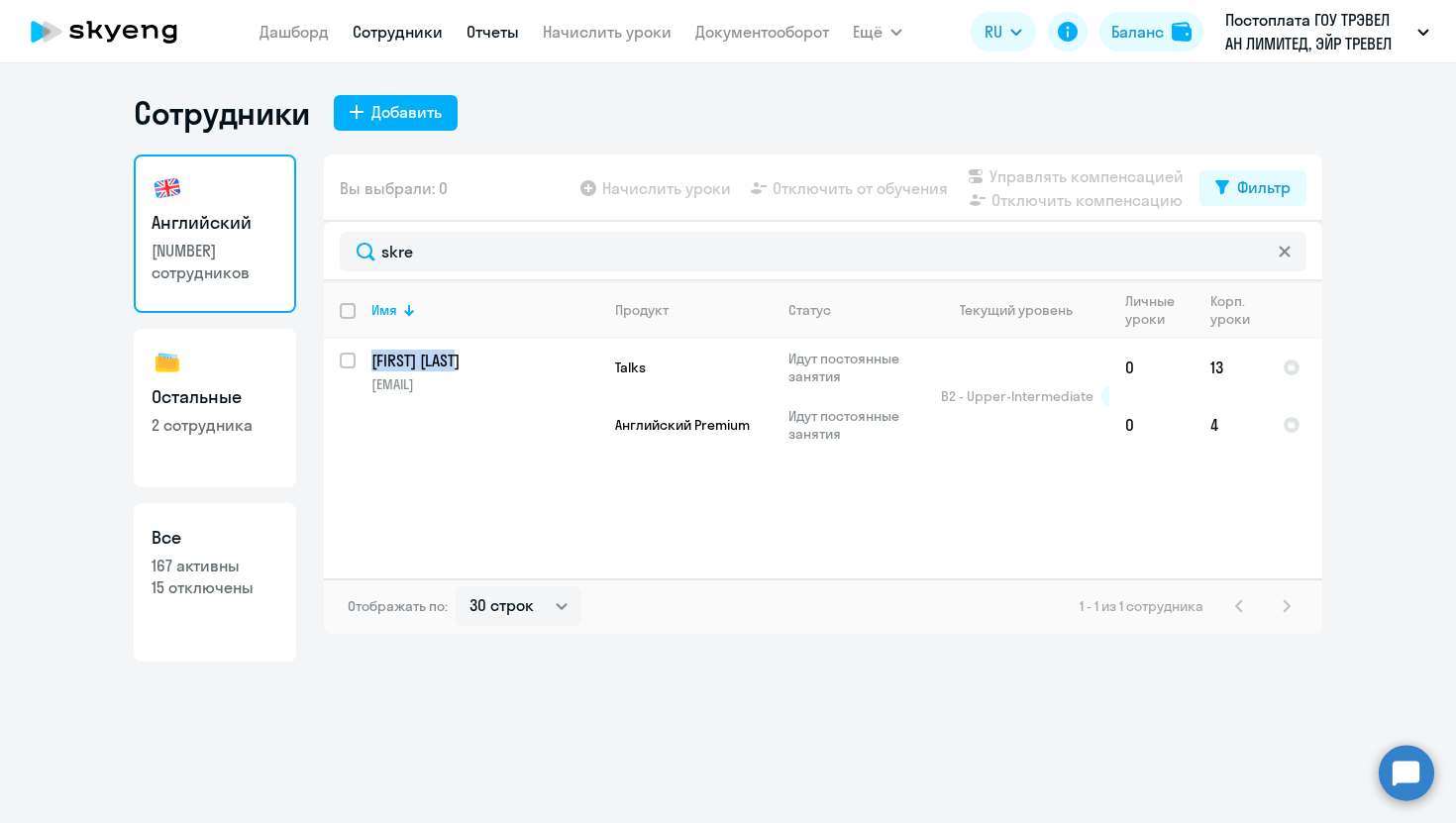 click on "Отчеты" at bounding box center [492, 32] 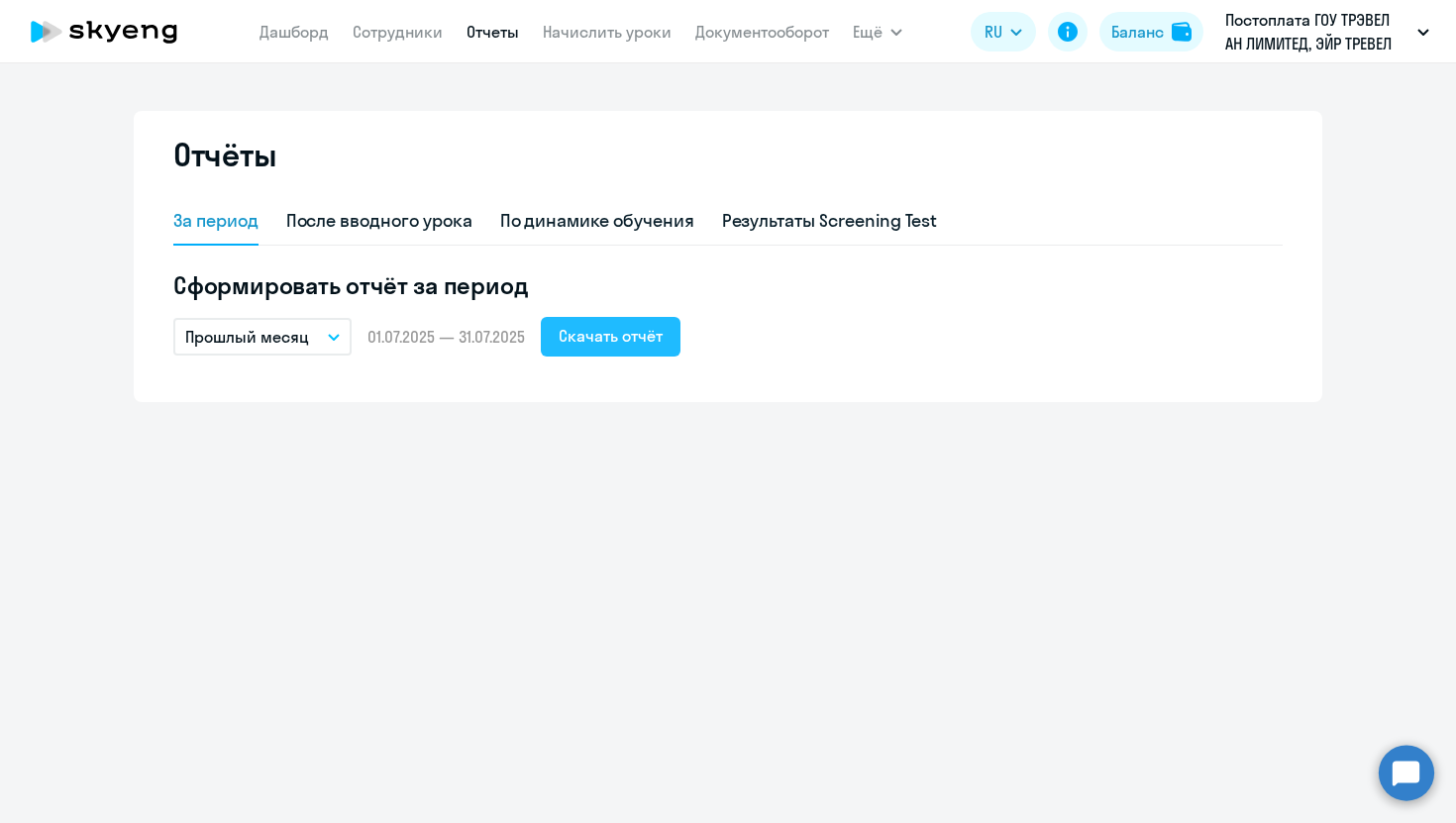 click on "Скачать отчёт" 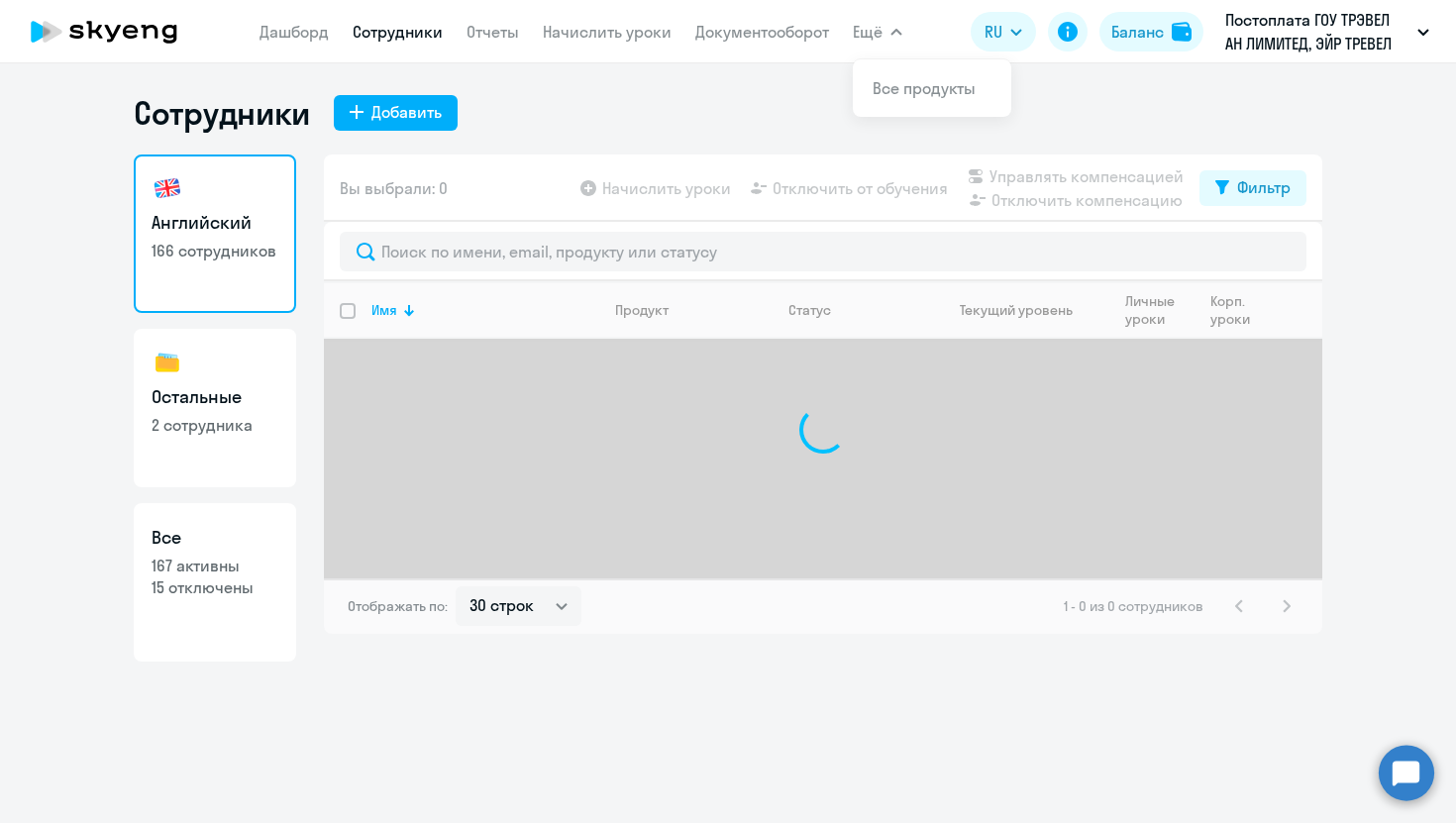 select on "30" 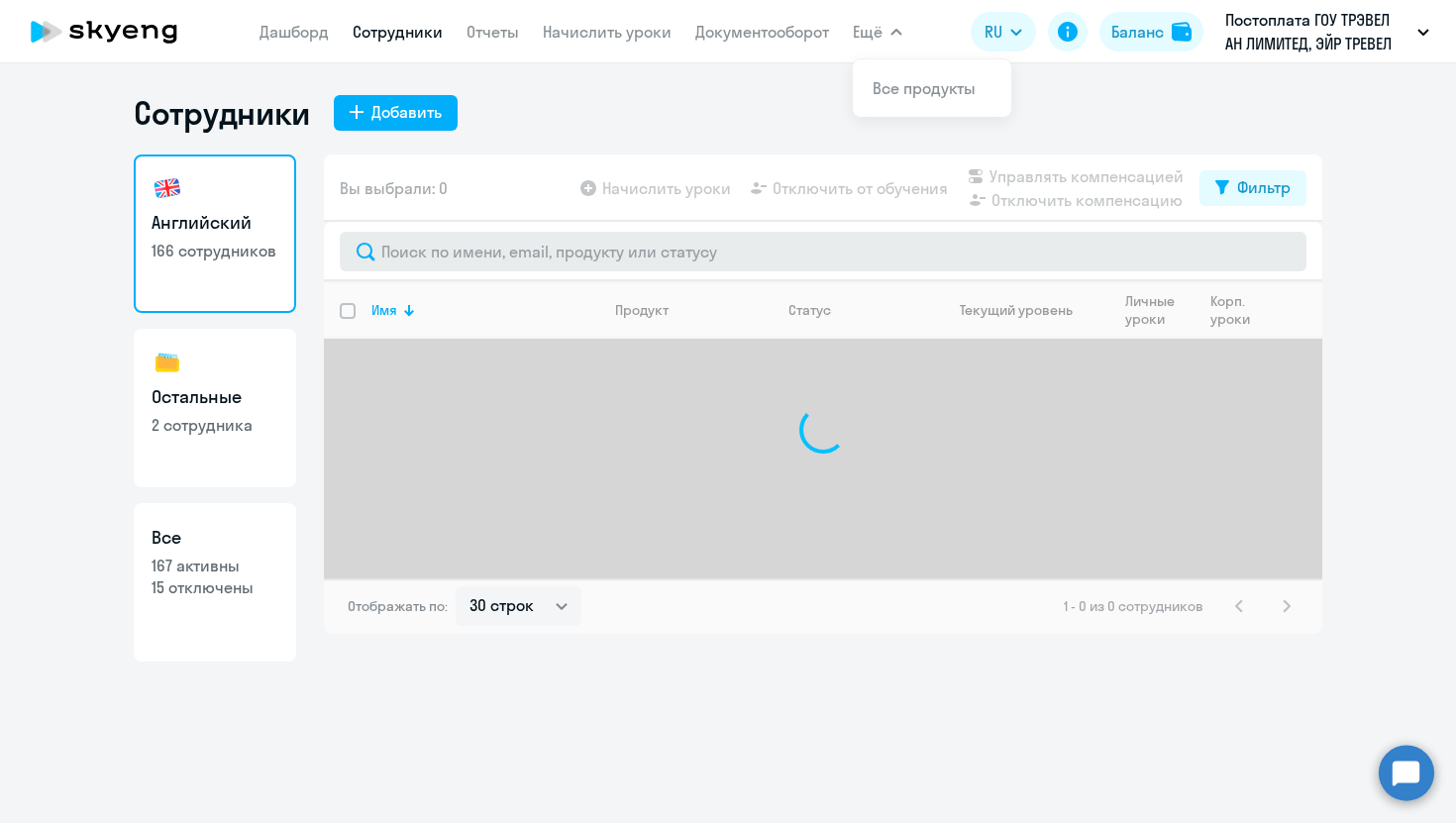 scroll, scrollTop: 0, scrollLeft: 0, axis: both 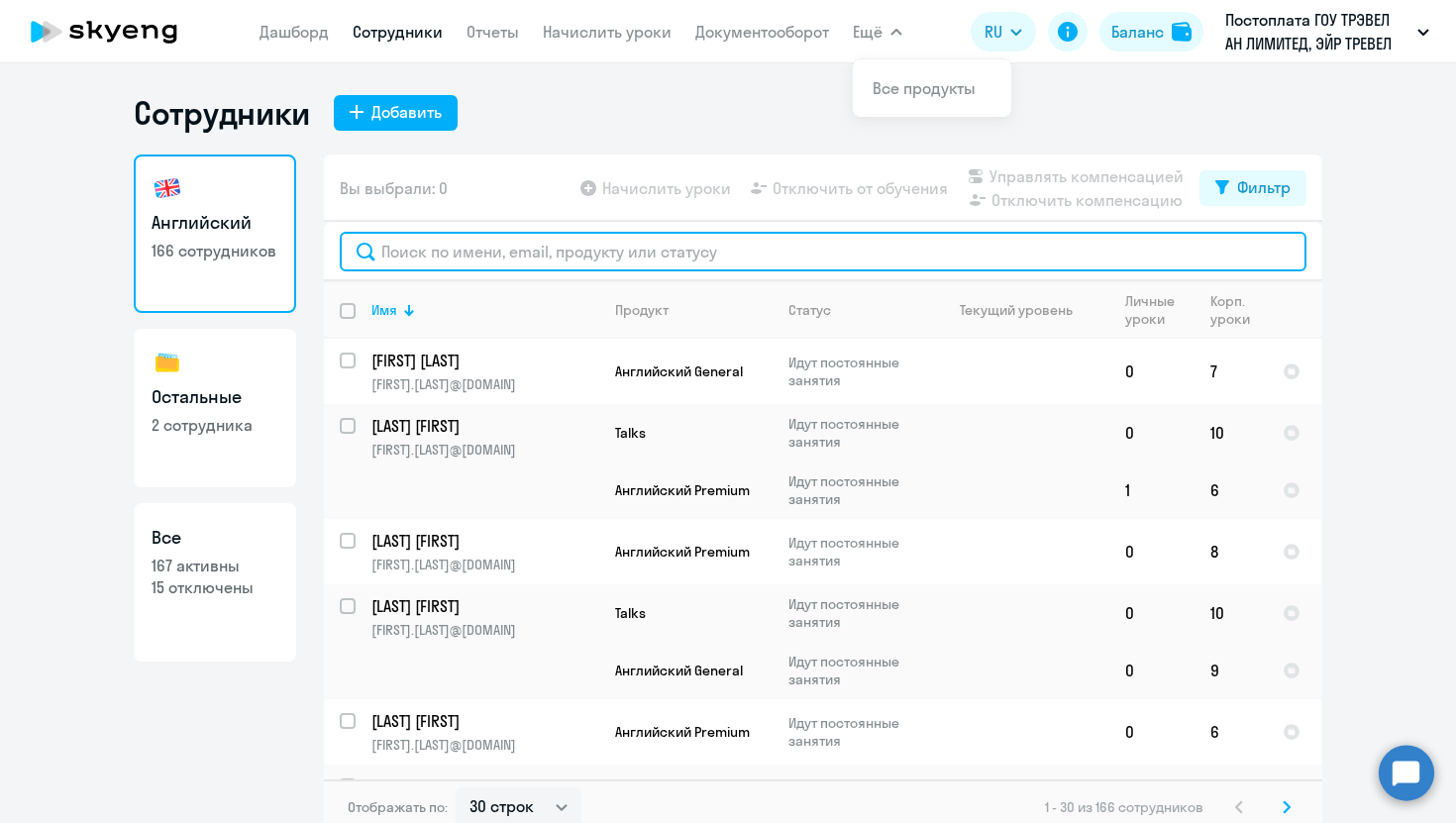click 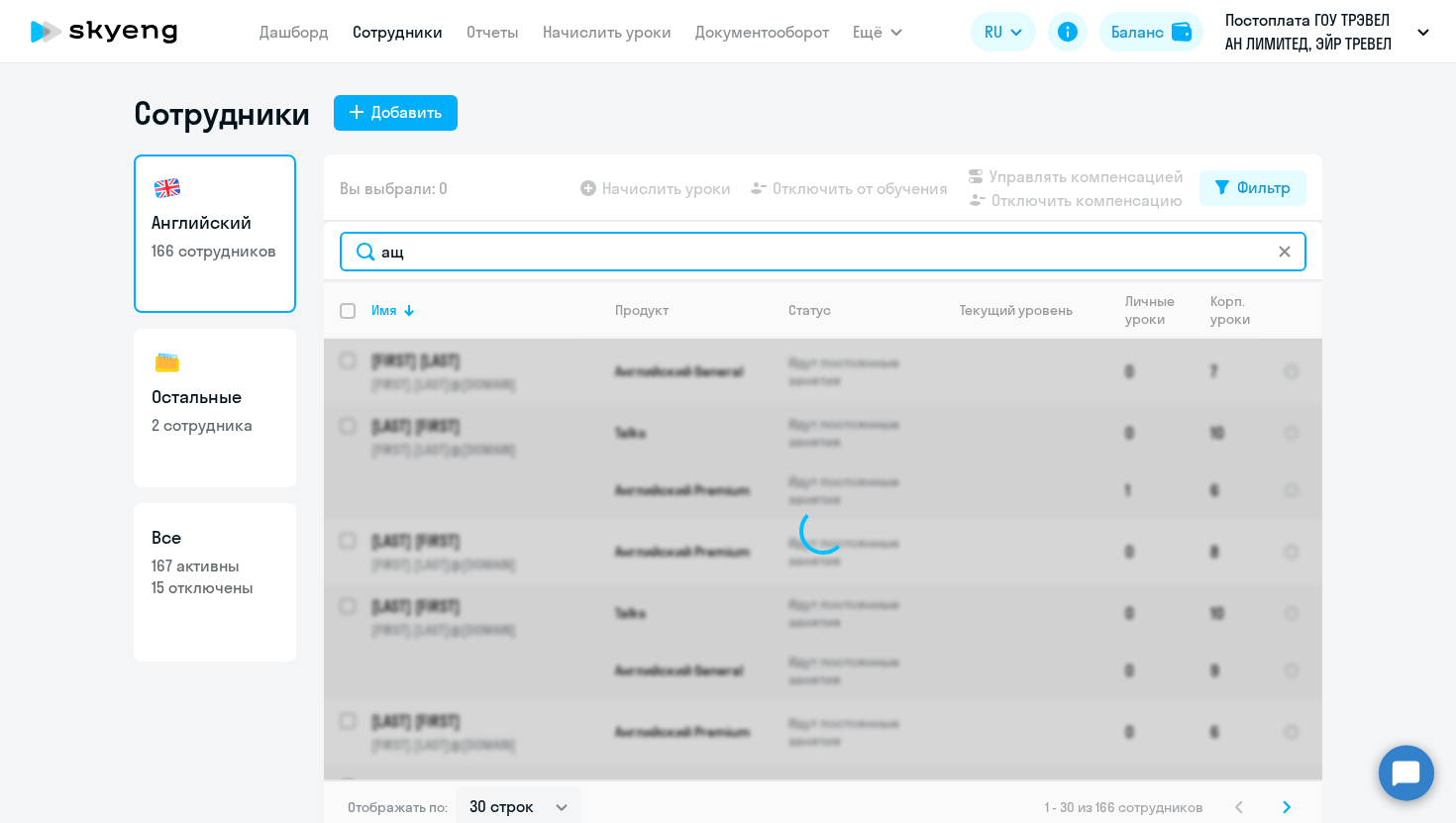 type on "а" 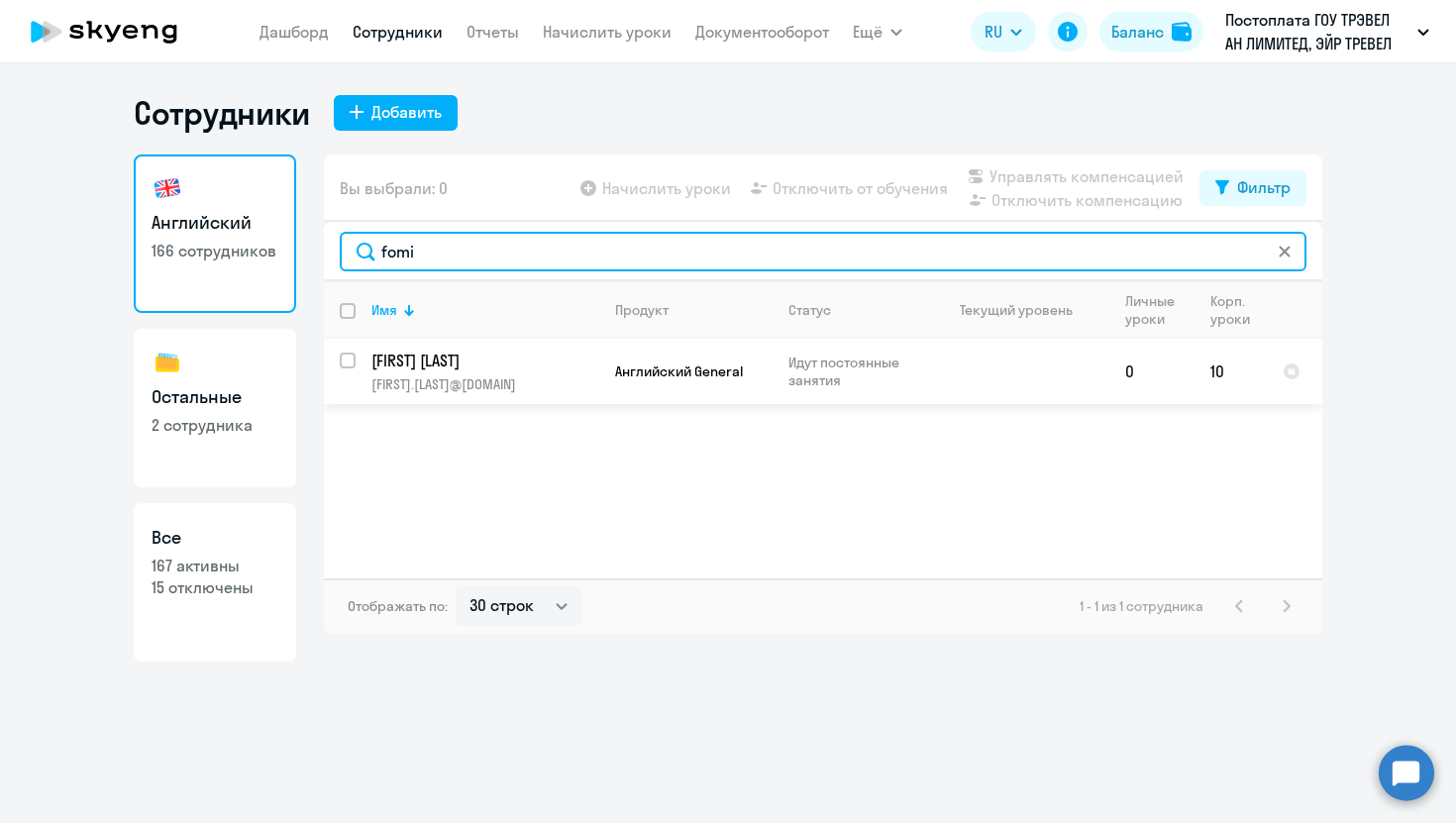 type on "fomi" 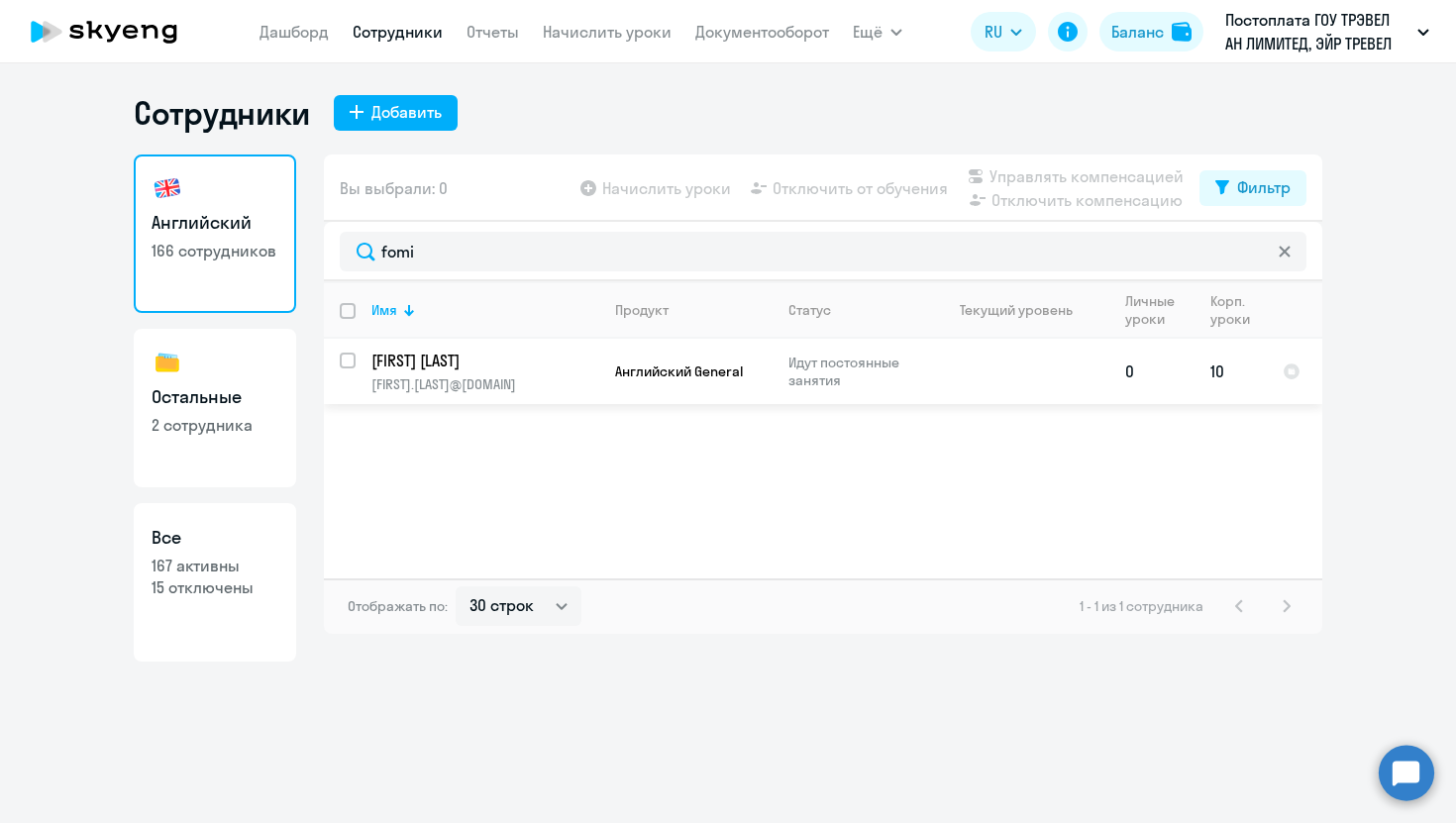 click at bounding box center [360, 372] 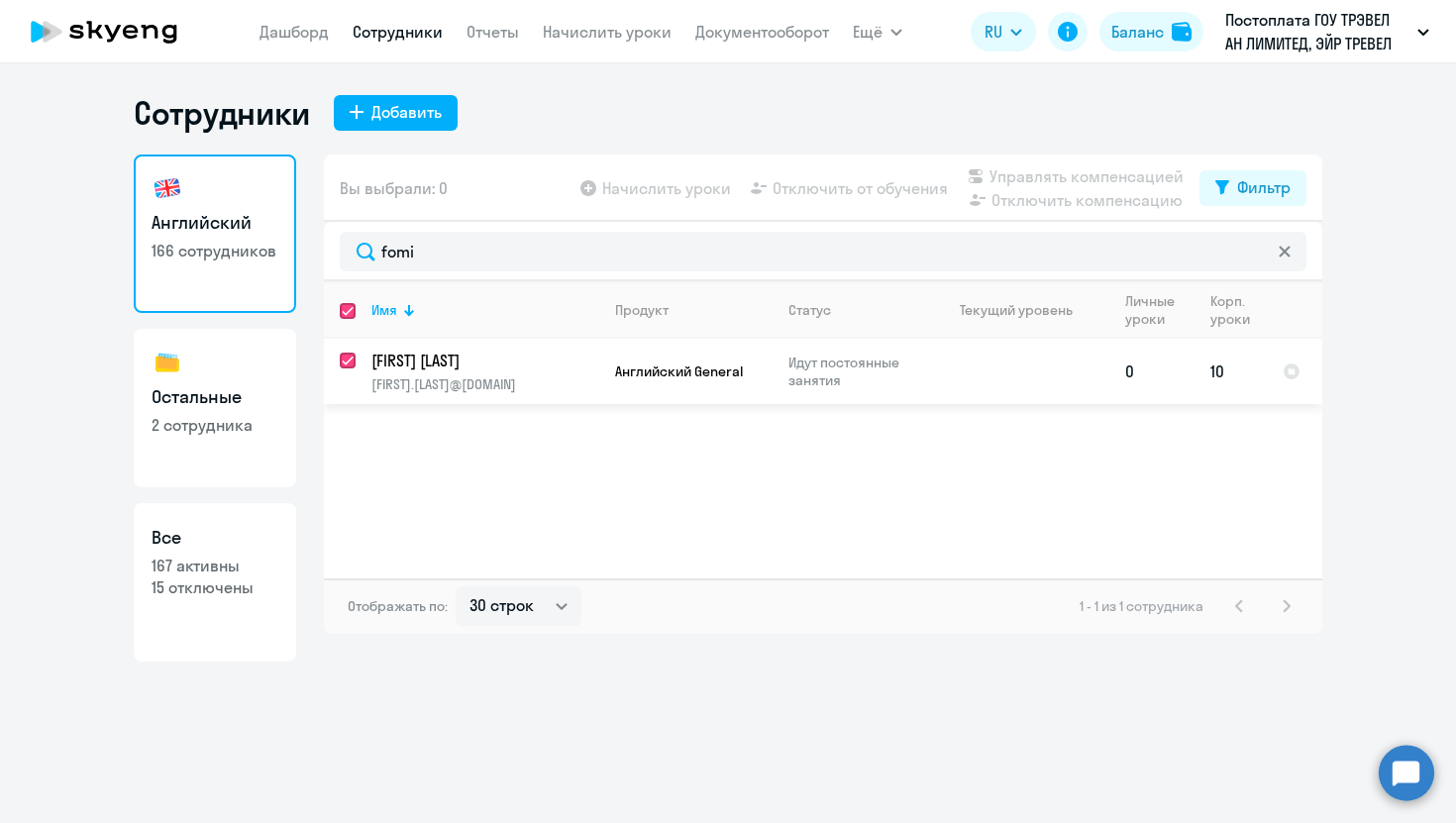 checkbox on "true" 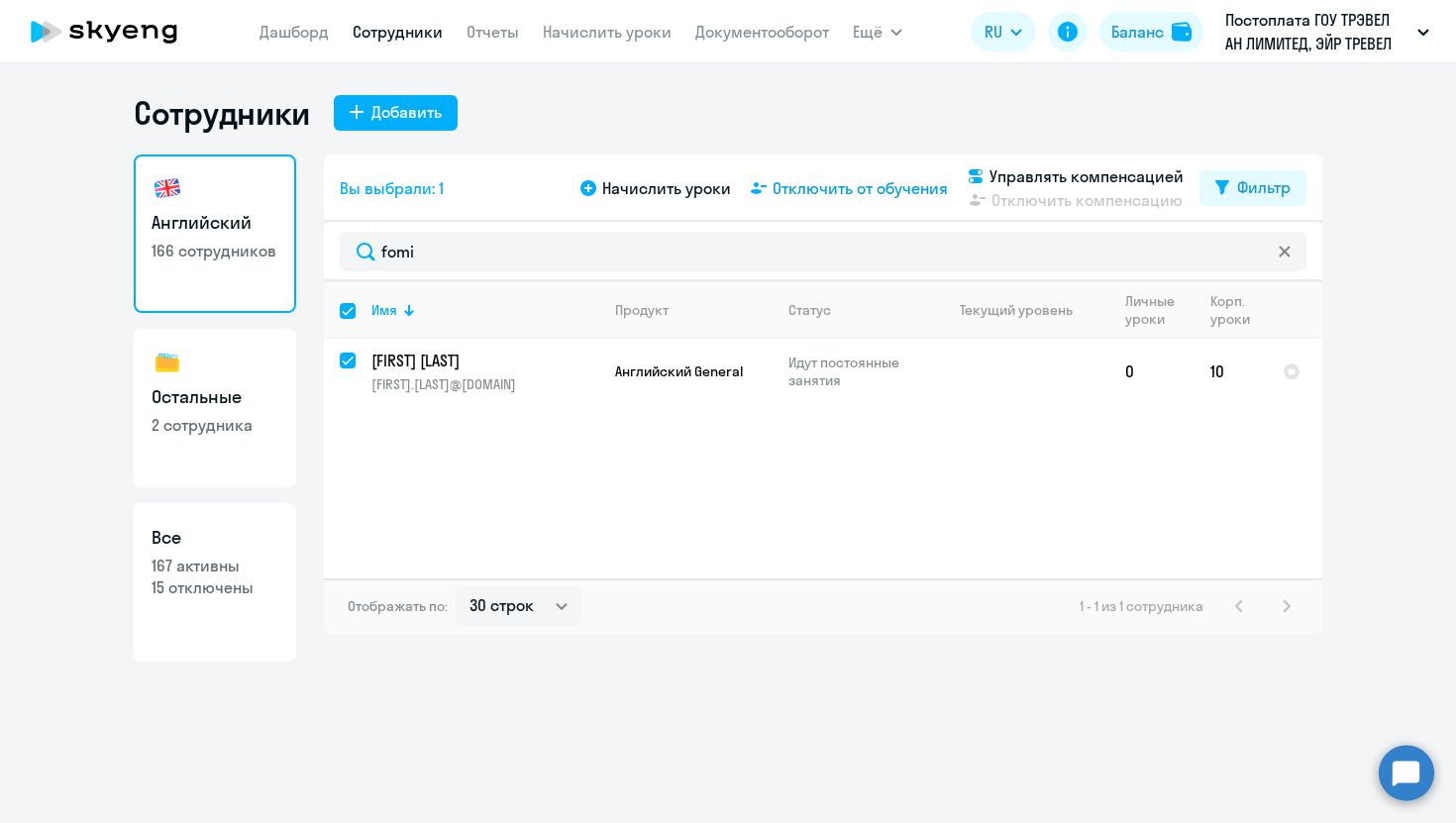 click on "Отключить от обучения" 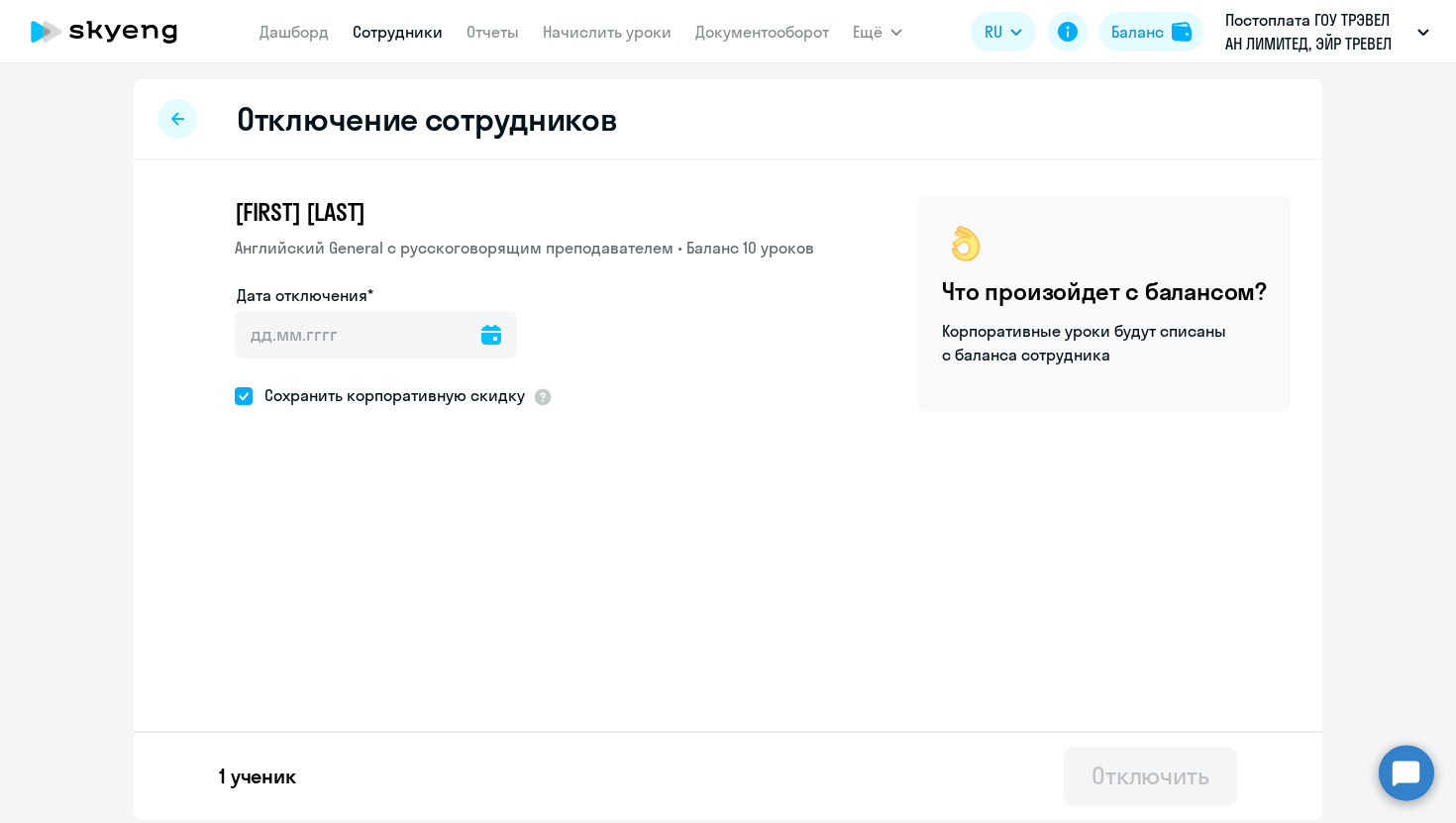 click 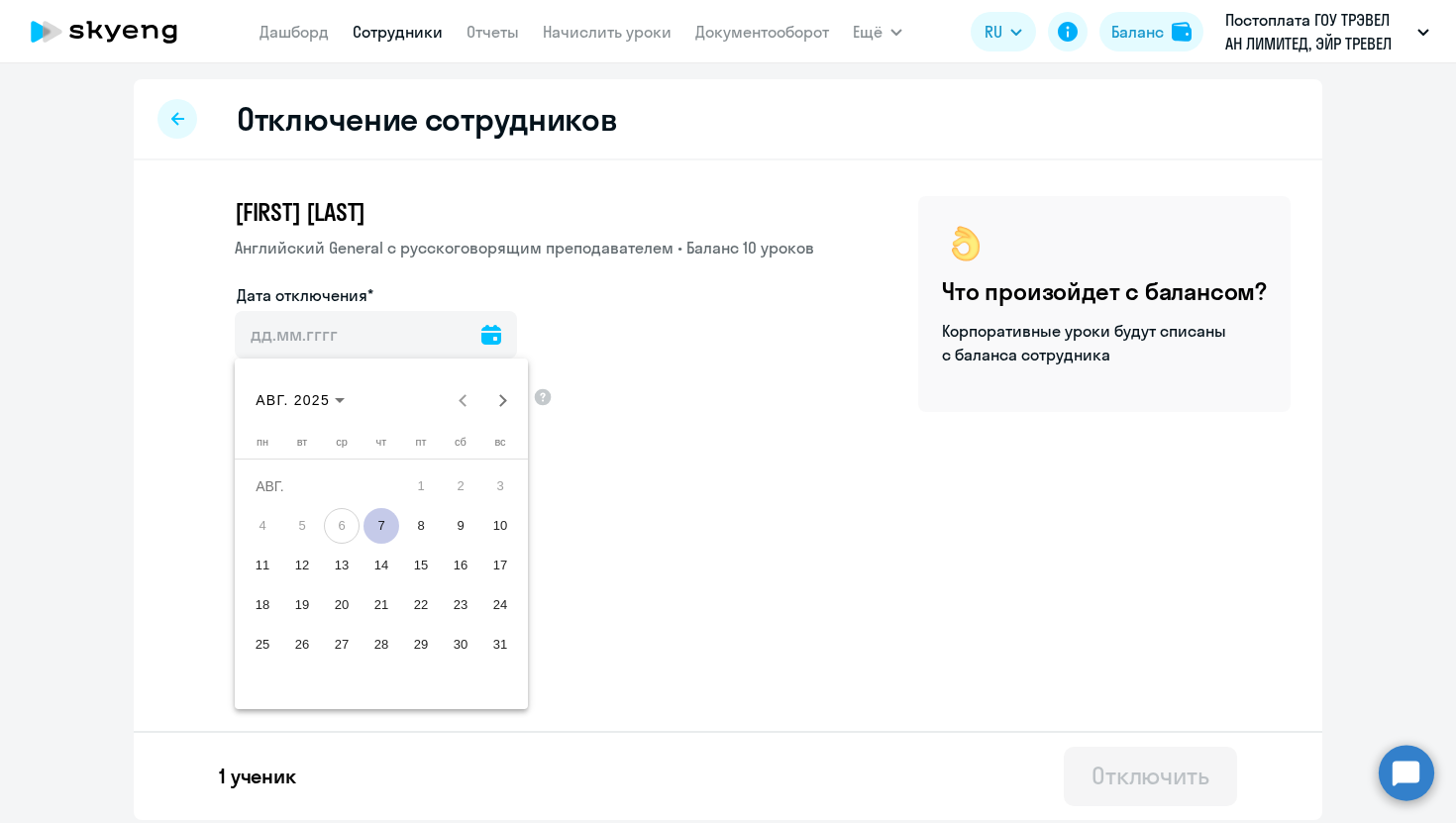 click on "7" at bounding box center (381, 526) 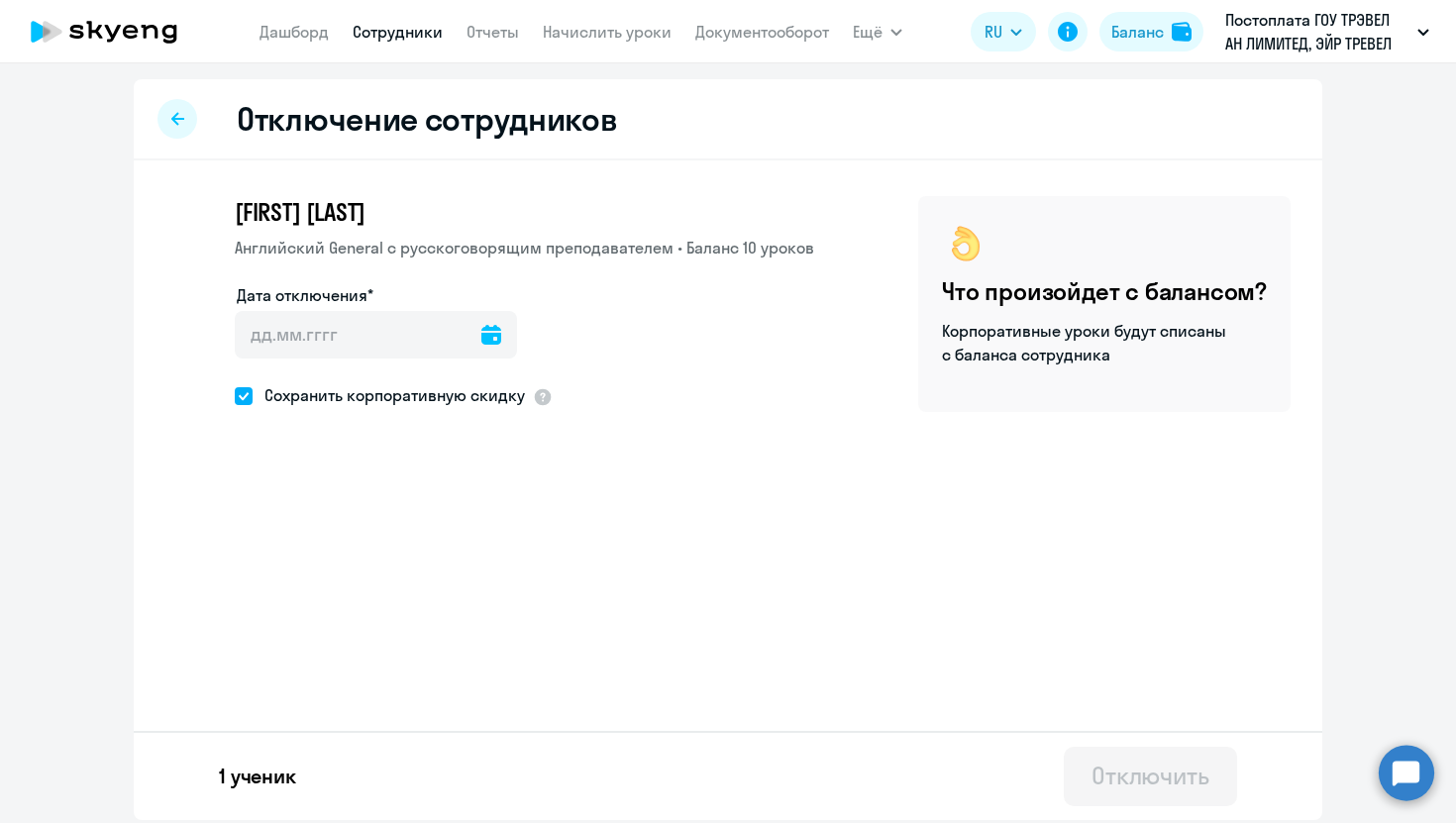 type on "[DATE]" 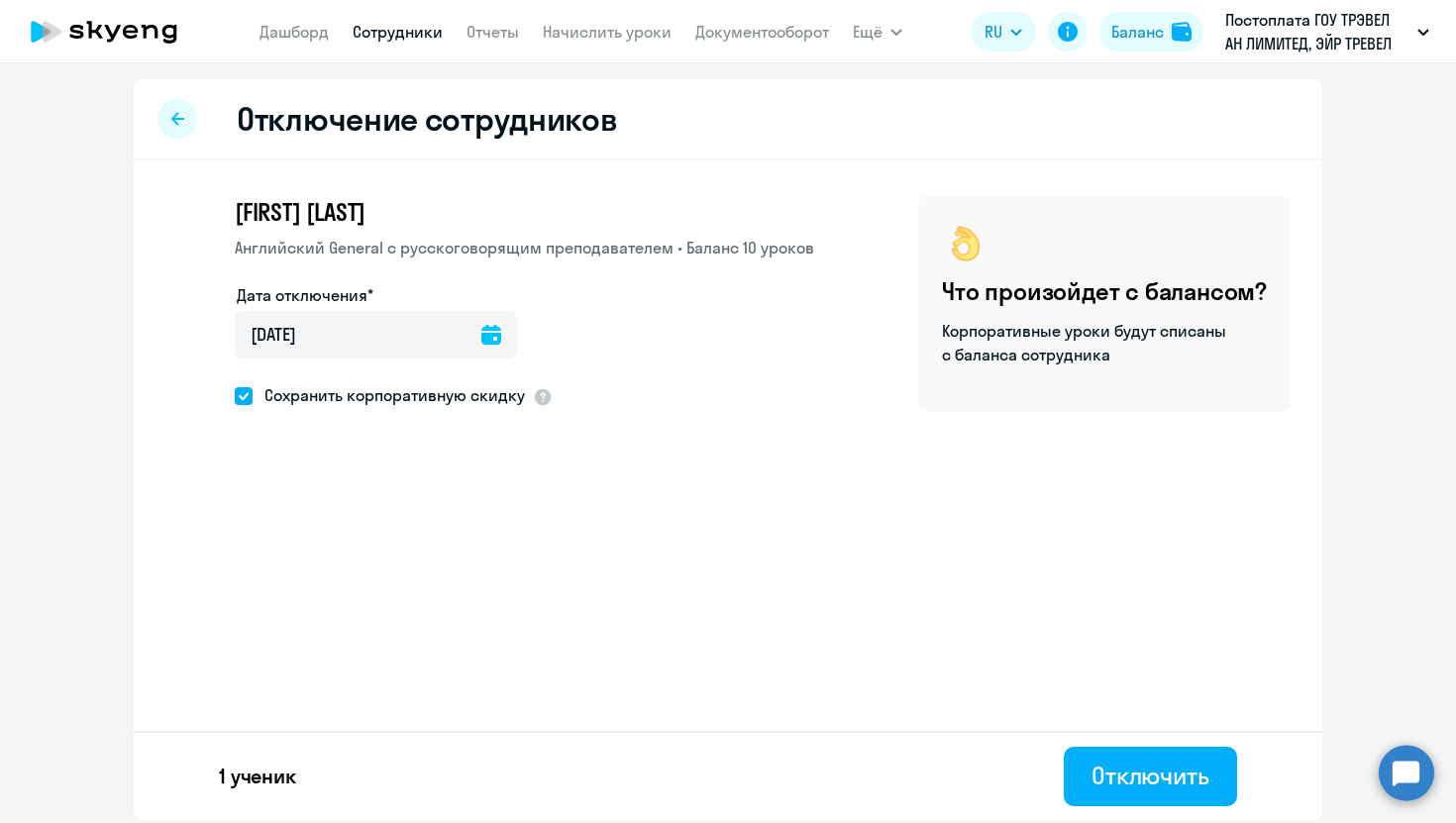 click 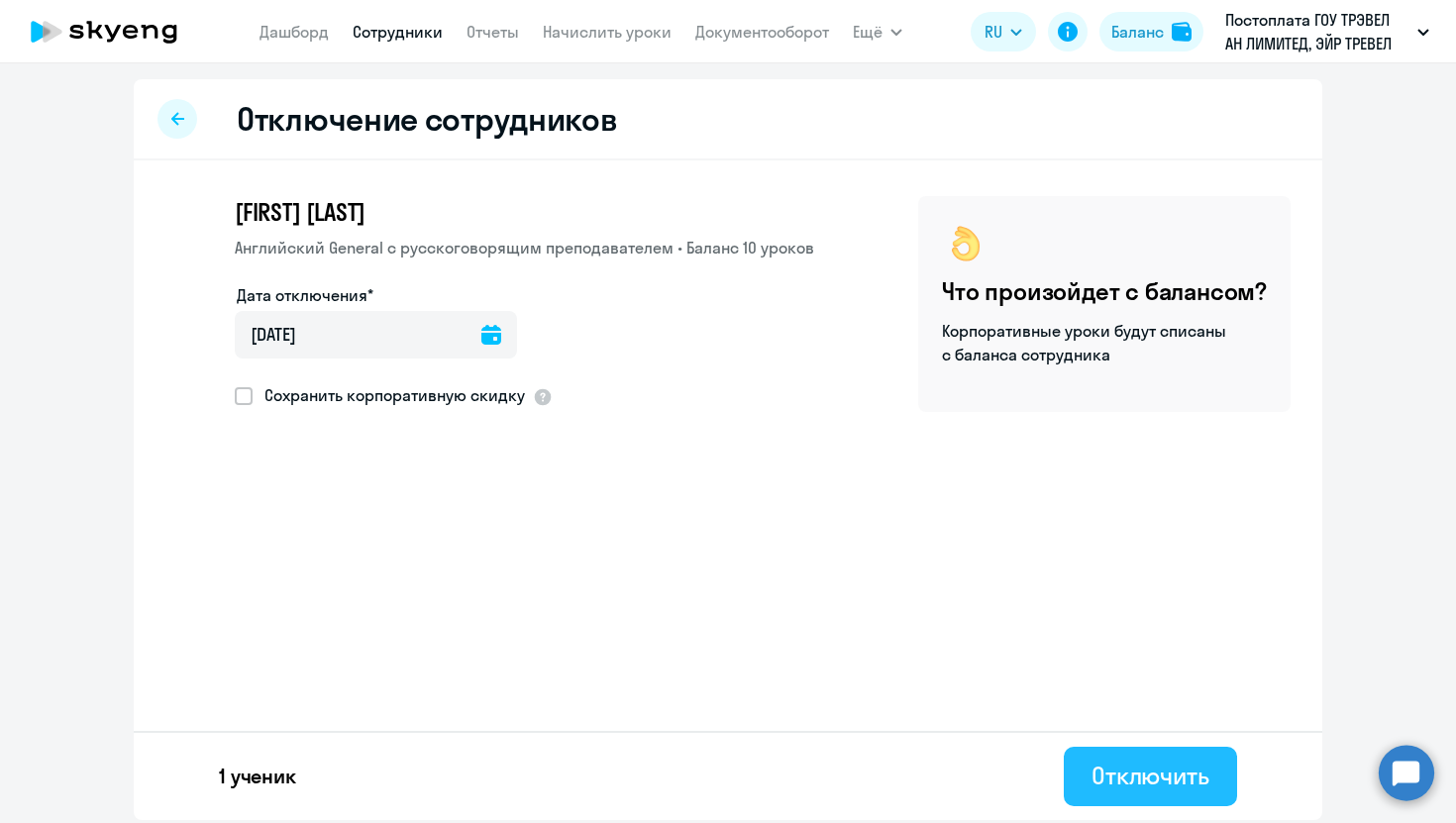 click on "Отключить" 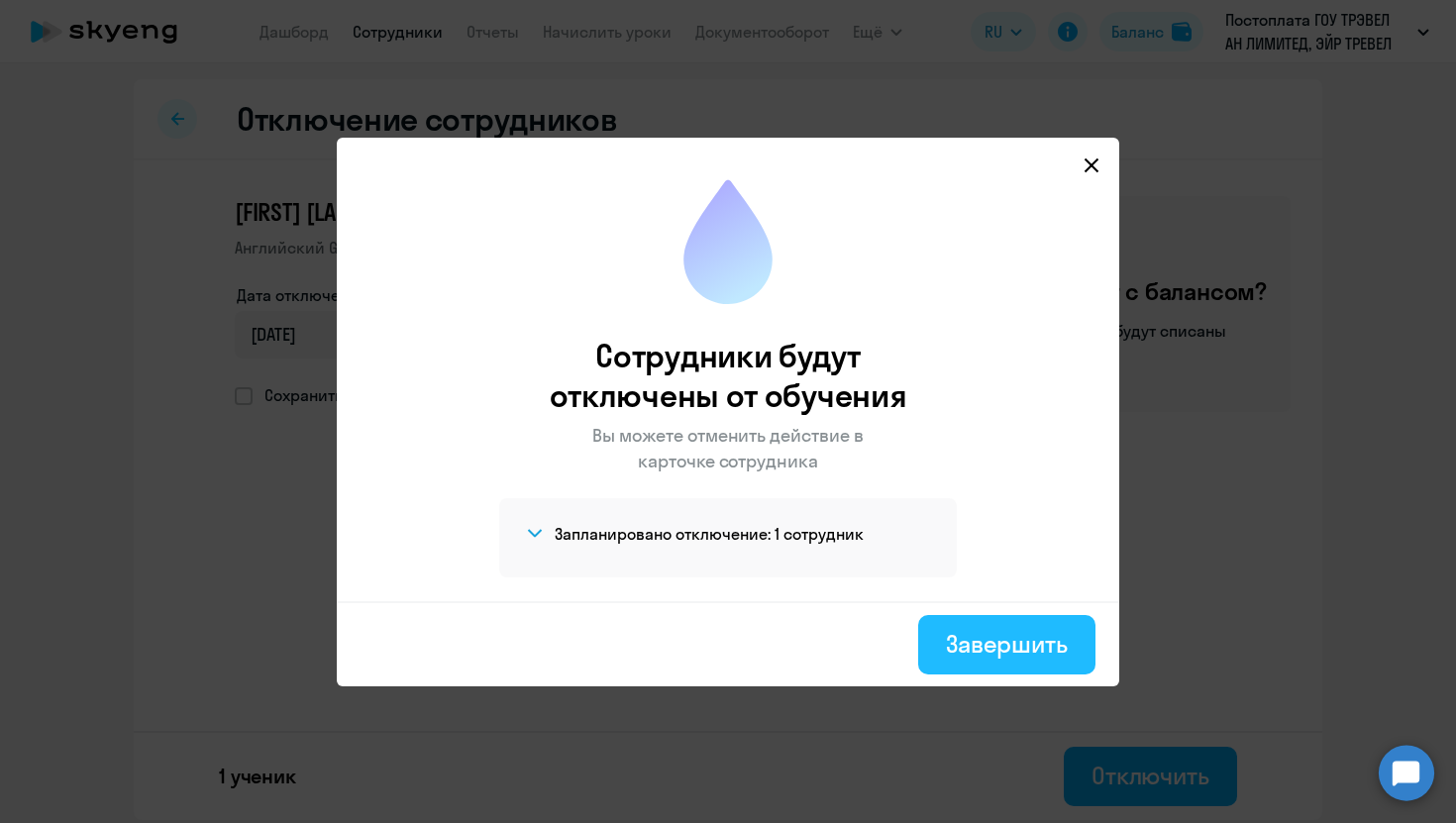 click on "Завершить" at bounding box center [1006, 644] 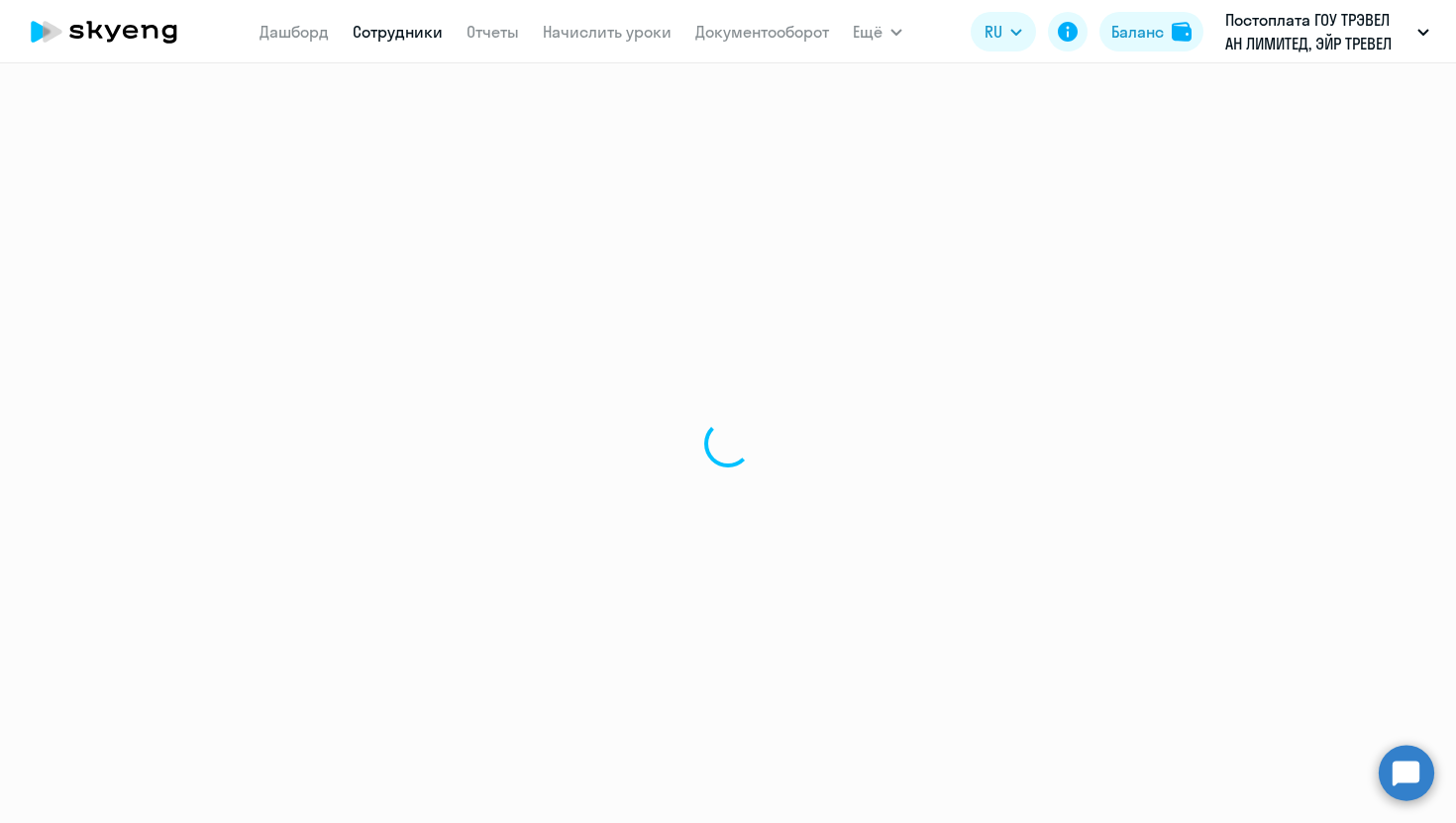 select on "30" 